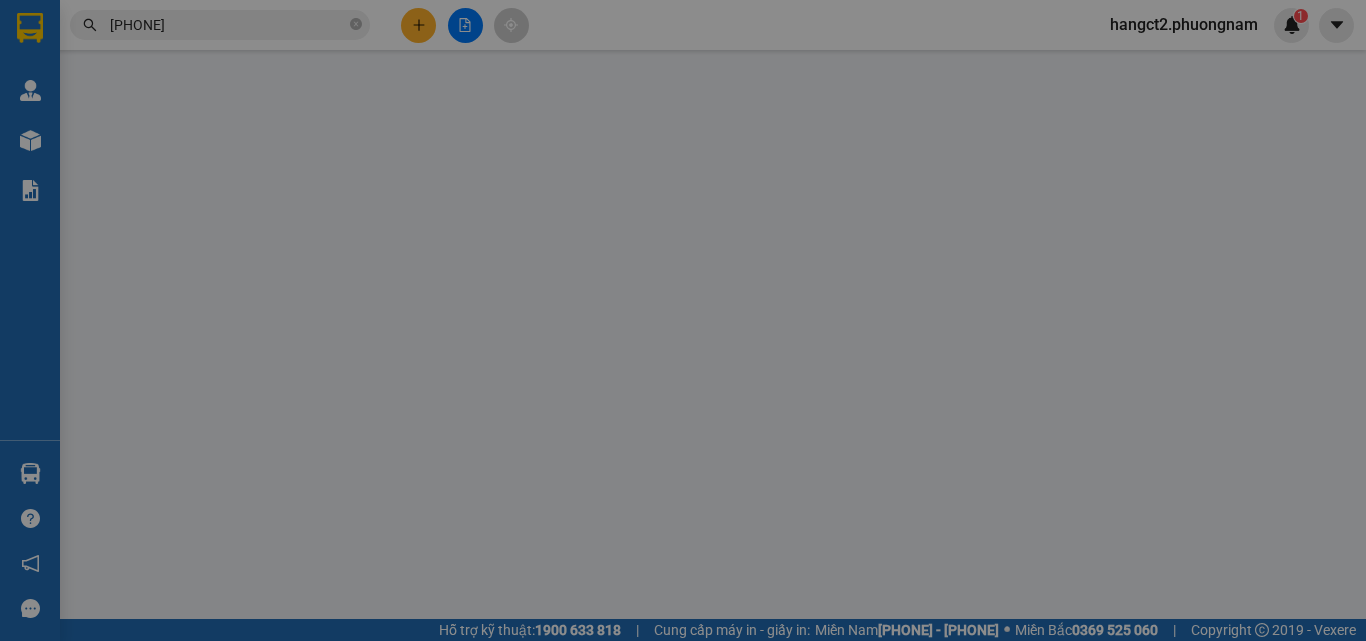scroll, scrollTop: 0, scrollLeft: 0, axis: both 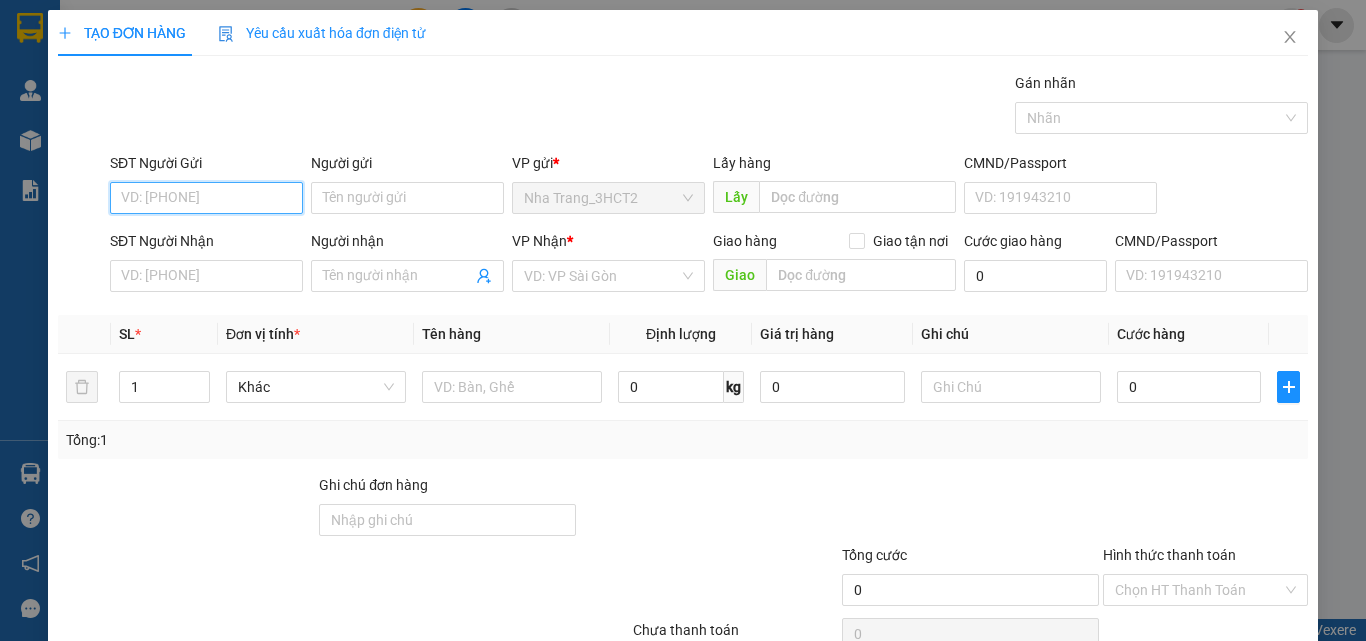 click on "SĐT Người Gửi" at bounding box center (206, 198) 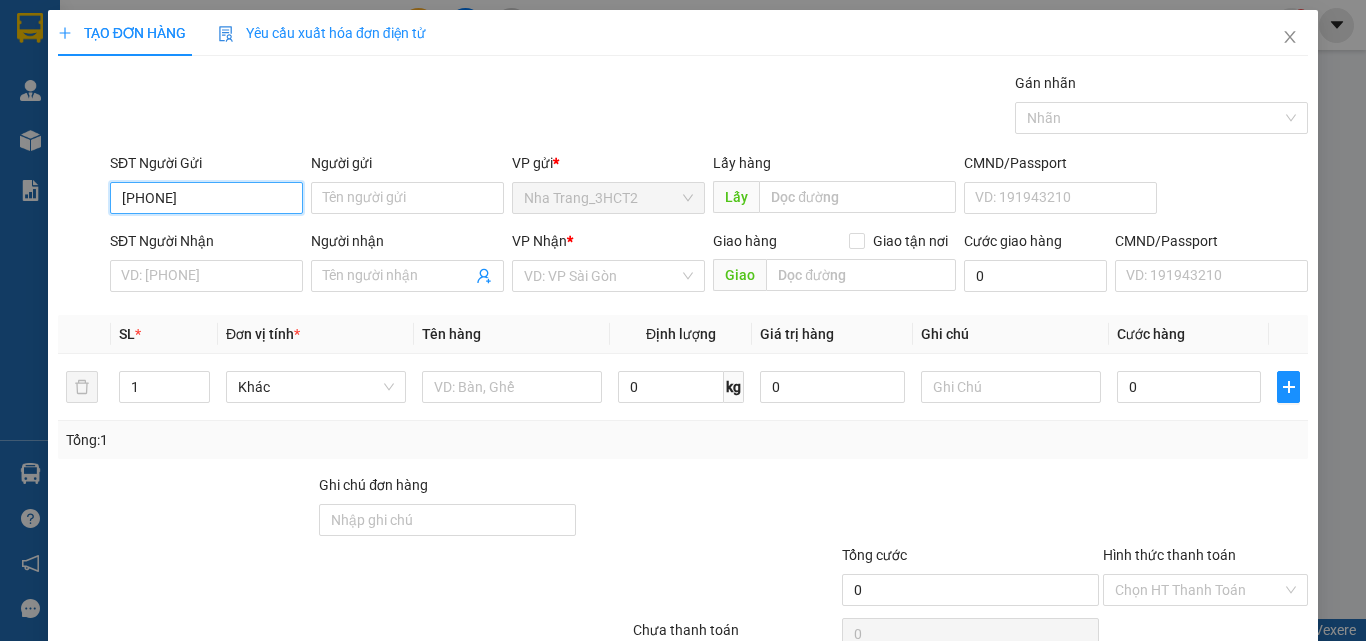 type on "[PHONE]" 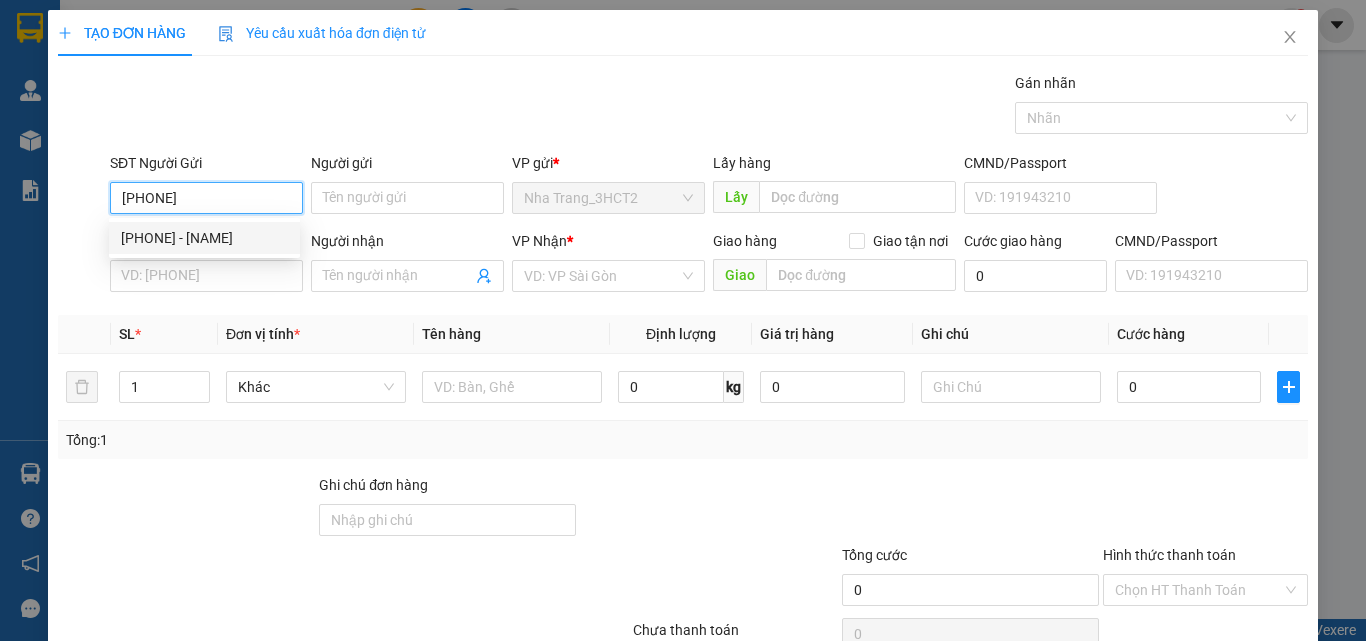 click on "[PHONE] - [NAME]" at bounding box center [204, 238] 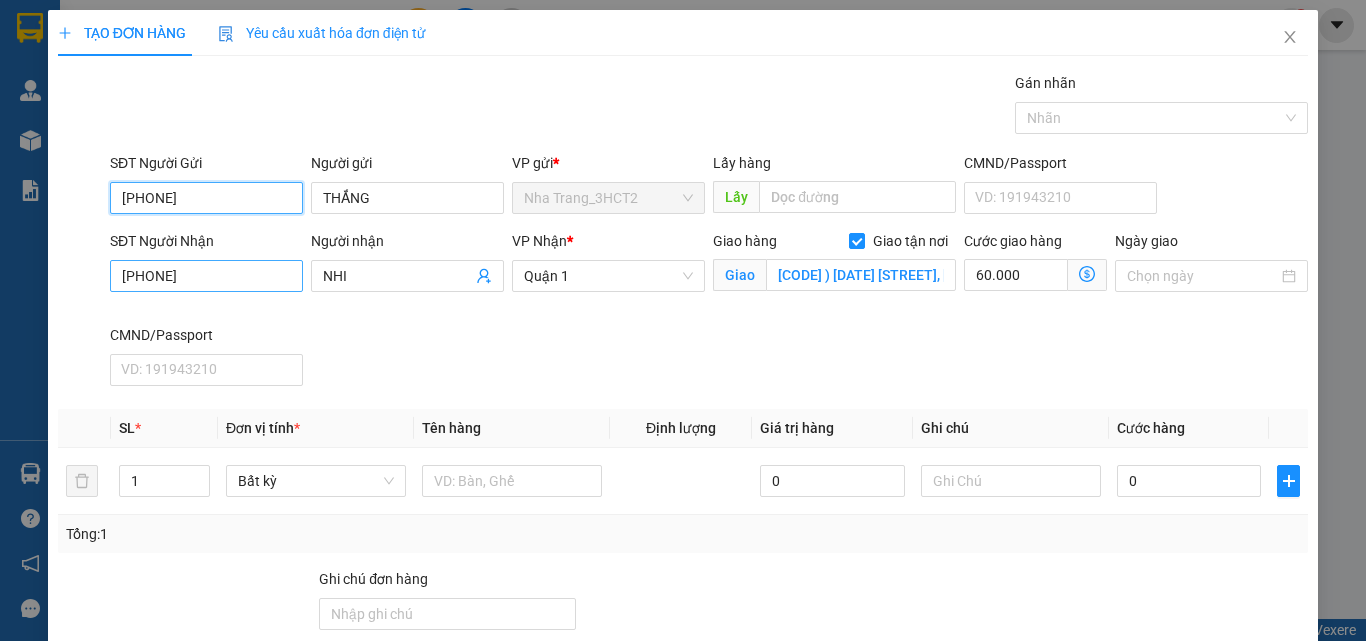 type on "[PHONE]" 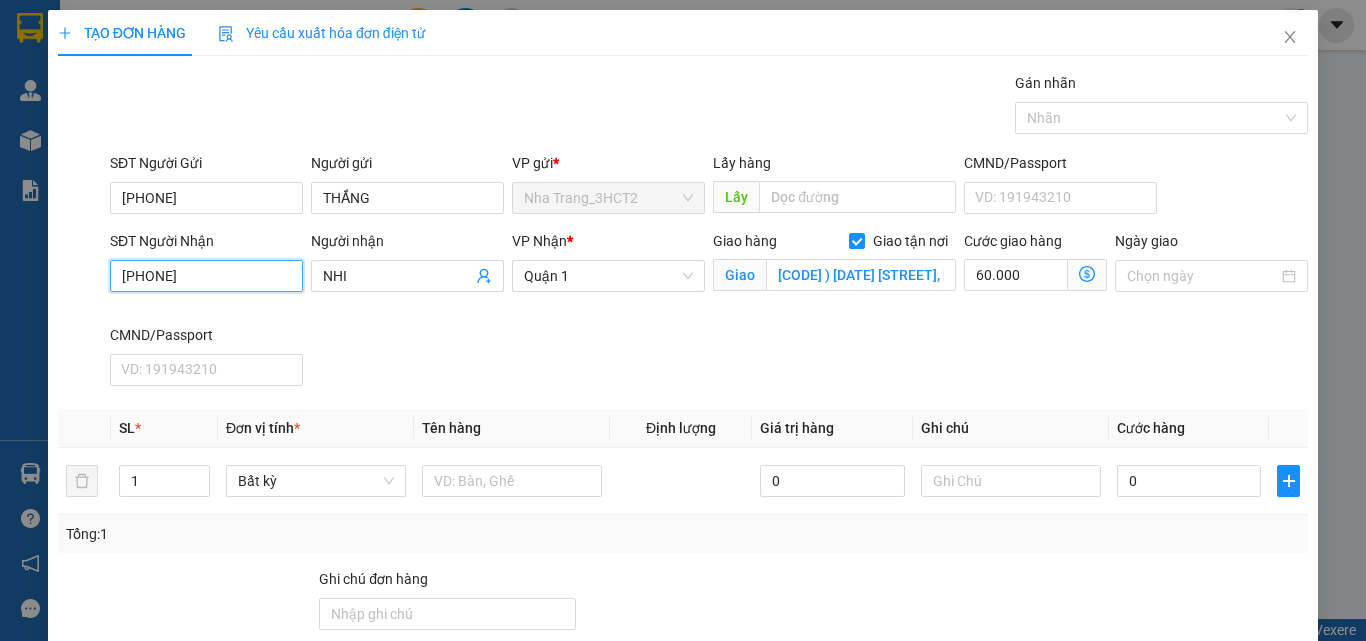 drag, startPoint x: 242, startPoint y: 273, endPoint x: 34, endPoint y: 321, distance: 213.46663 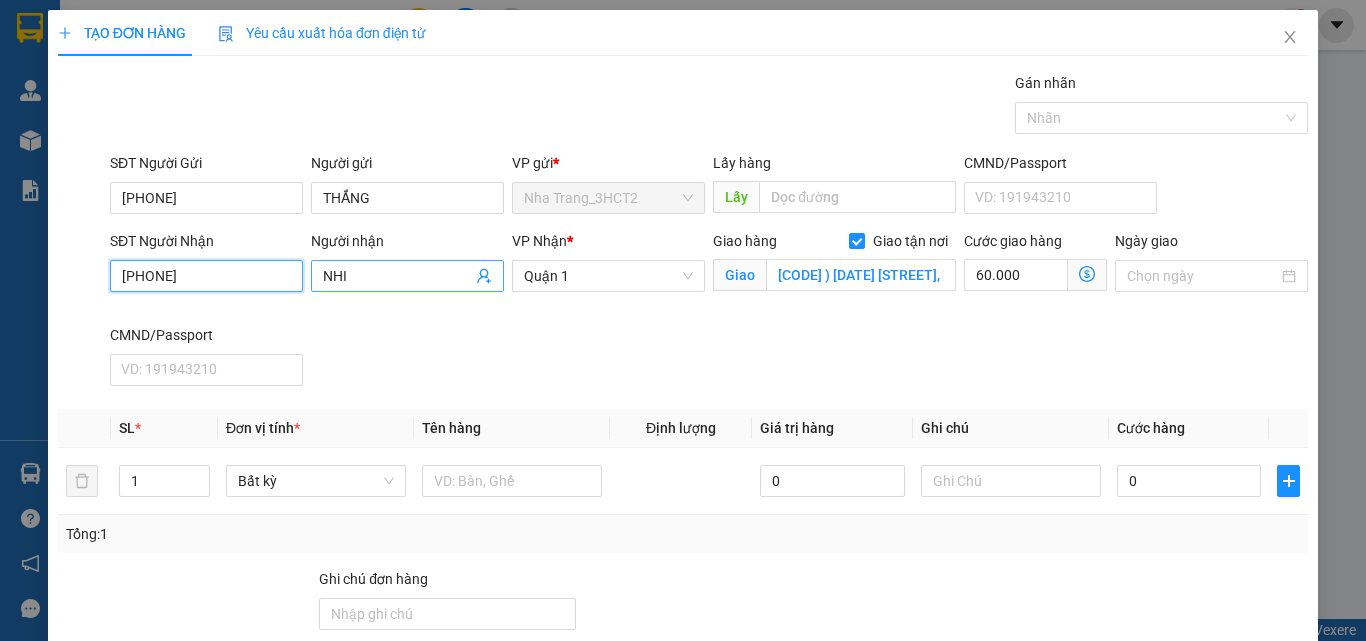 type on "[PHONE]" 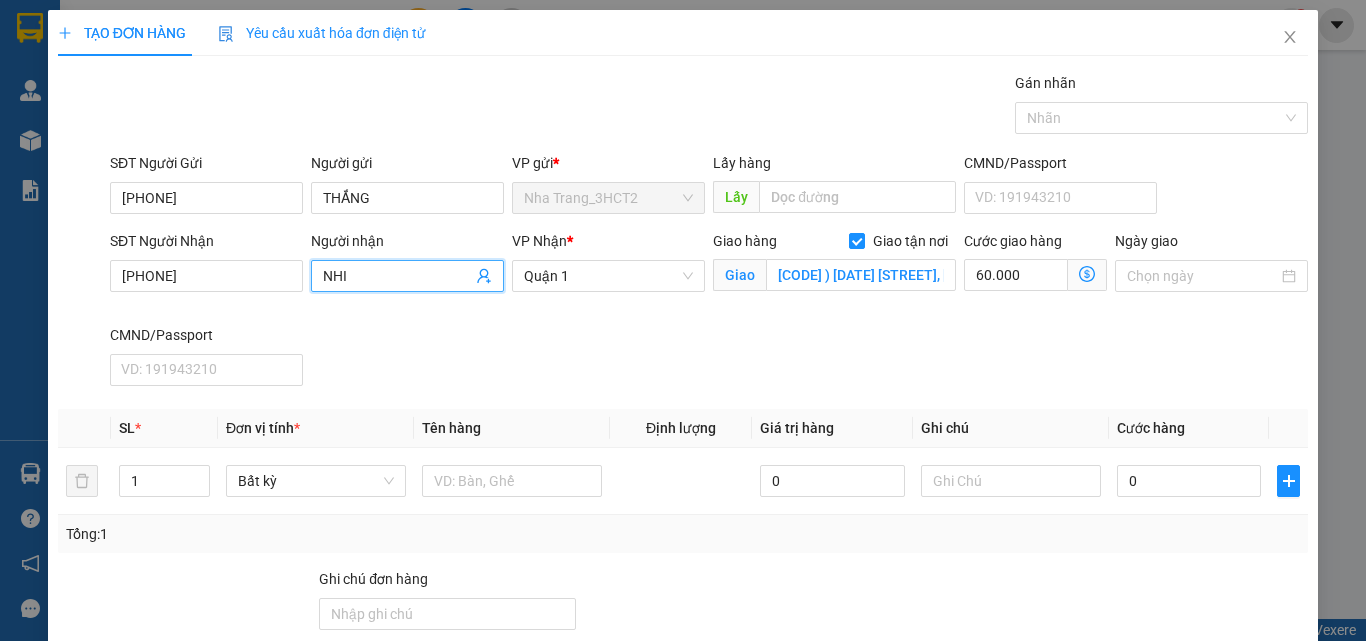 drag, startPoint x: 364, startPoint y: 270, endPoint x: 254, endPoint y: 313, distance: 118.10589 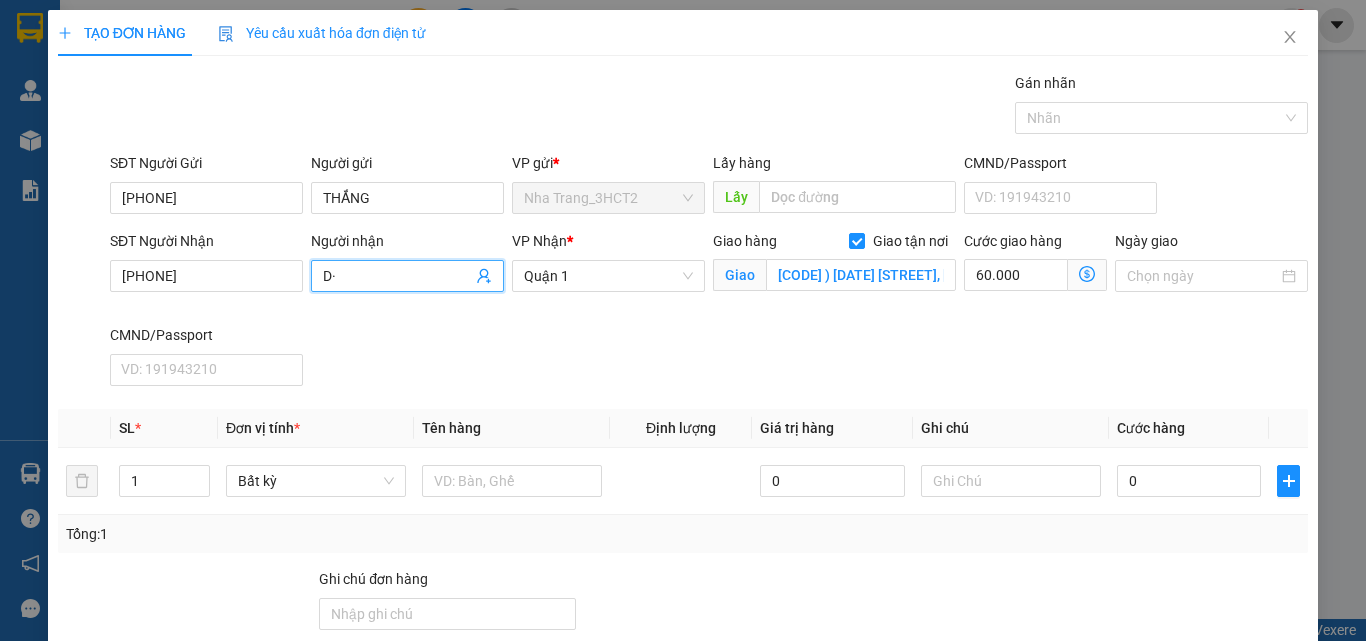 type on "D" 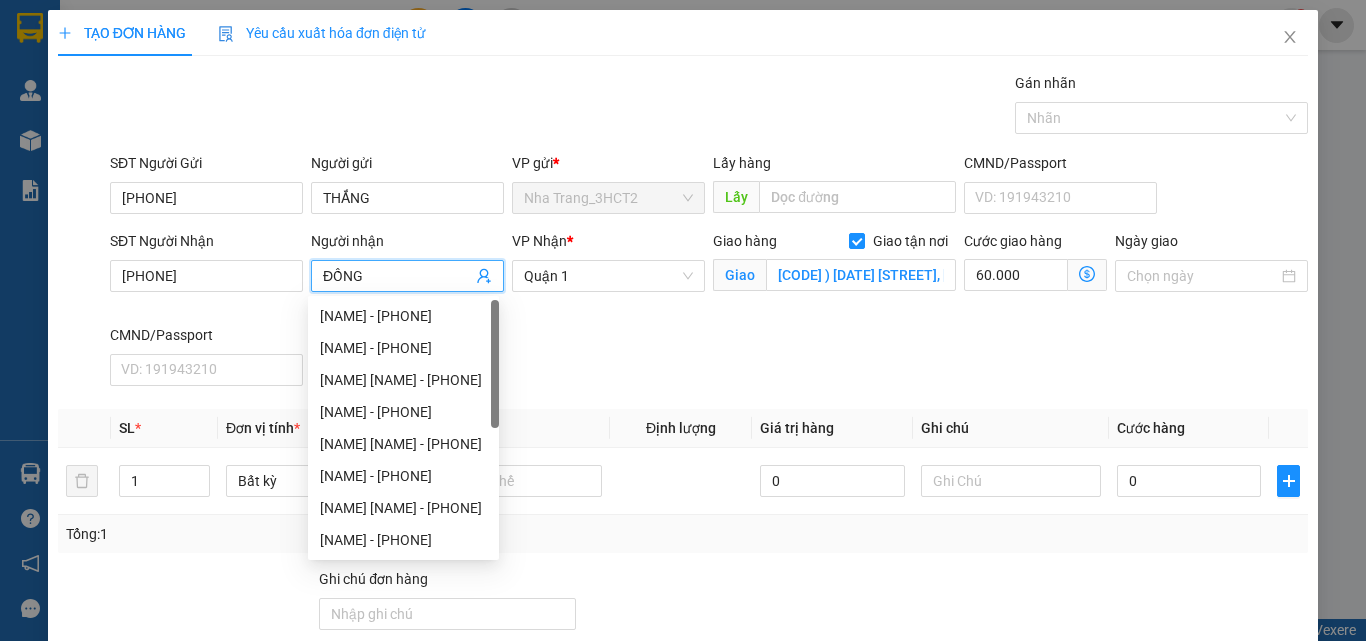 type on "ĐỒNG" 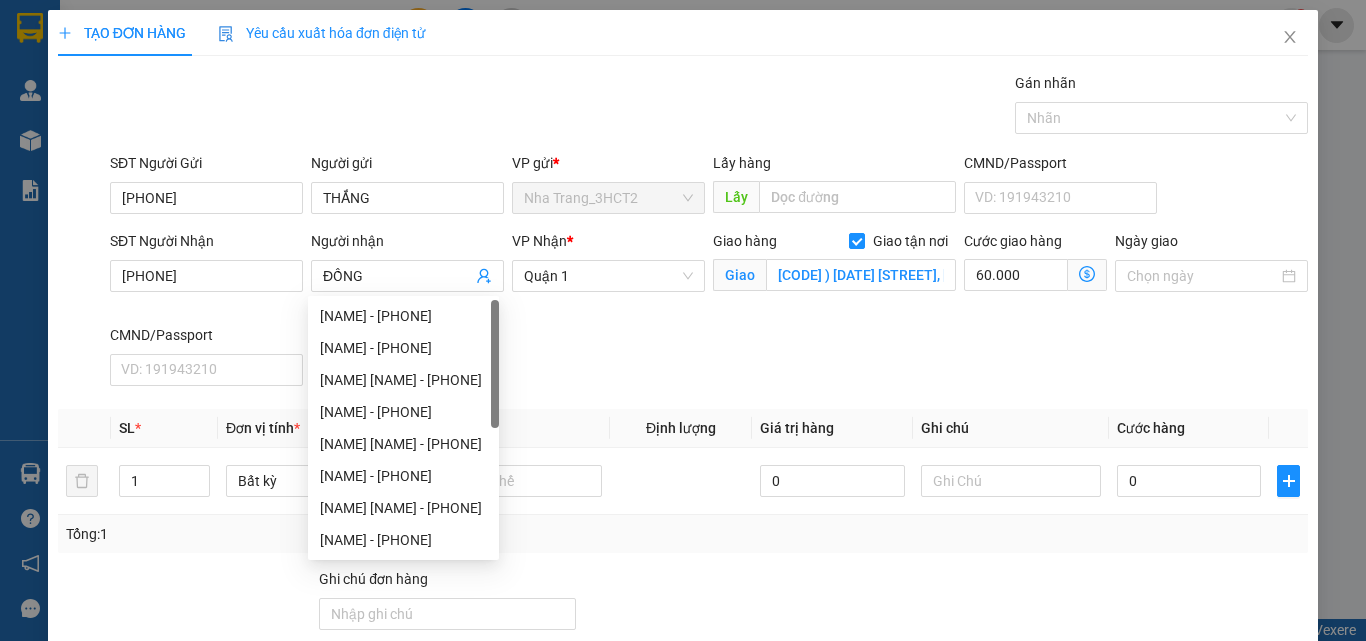 click on "SĐT Người Nhận [PHONE] Người nhận [NAME] VP Nhận  * [DISTRICT] Giao hàng Giao tận nơi Giao [CODE] ) [DATE] [STREET], [WARD], [DISTRICT], [CITY] Cước giao hàng 60.000 Ngày giao CMND/Passport VD: [ID]" at bounding box center [709, 312] 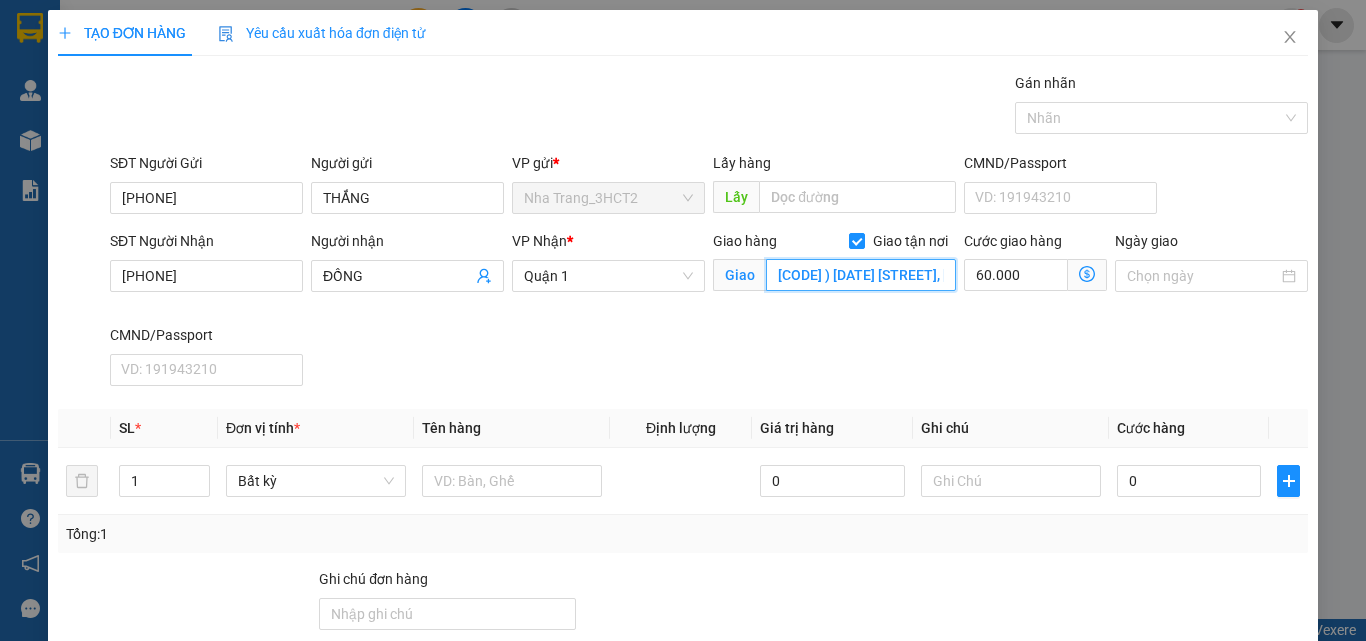 click on "[CODE] ) [DATE] [STREET], [WARD], [DISTRICT], [CITY]" at bounding box center [861, 275] 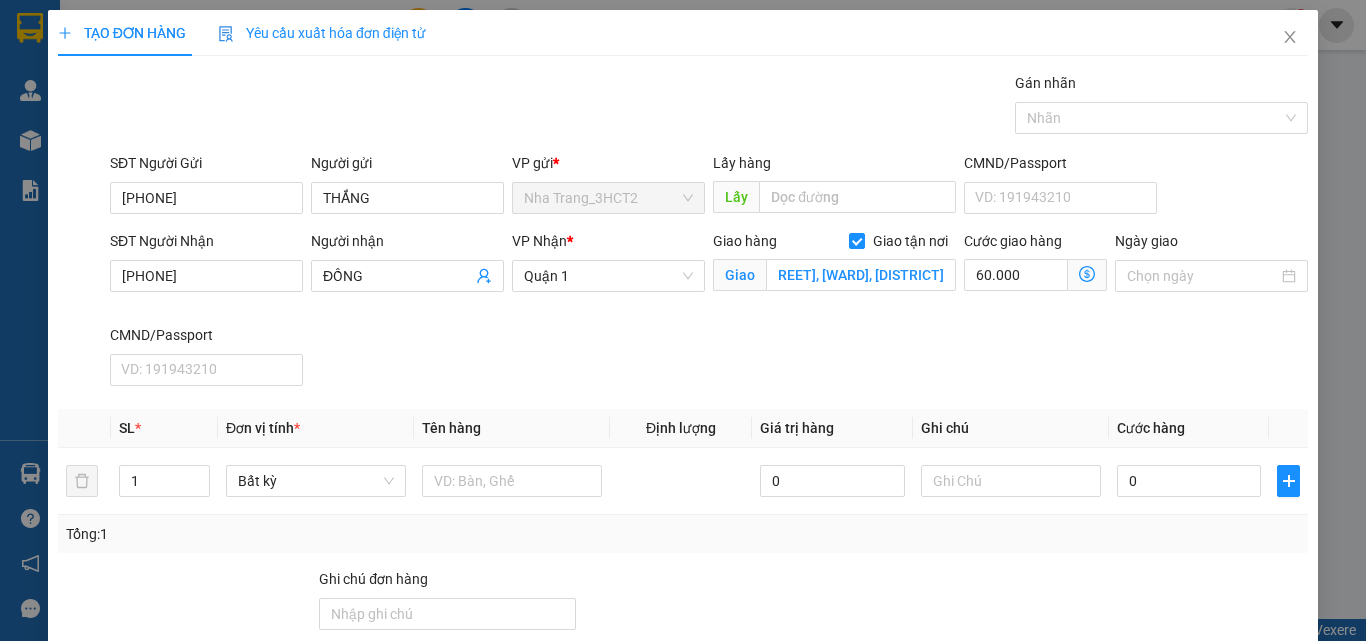 scroll, scrollTop: 0, scrollLeft: 0, axis: both 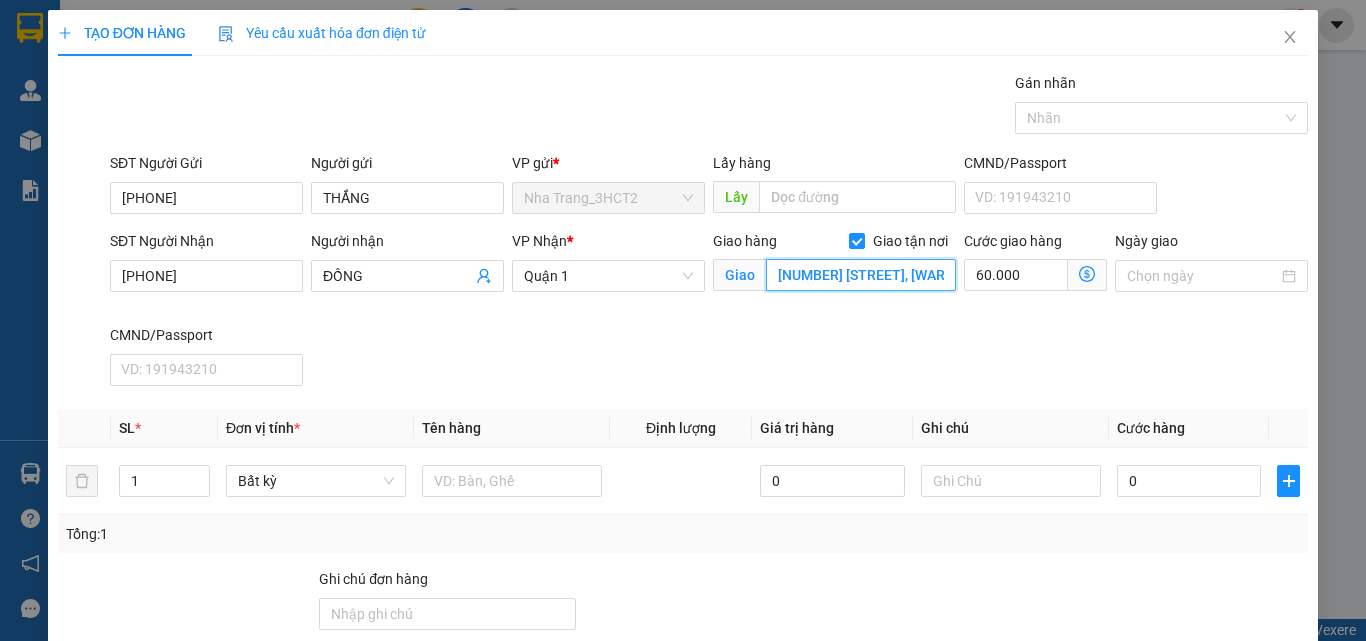 click on "[NUMBER] [STREET], [WARD], [DISTRICT]" at bounding box center (861, 275) 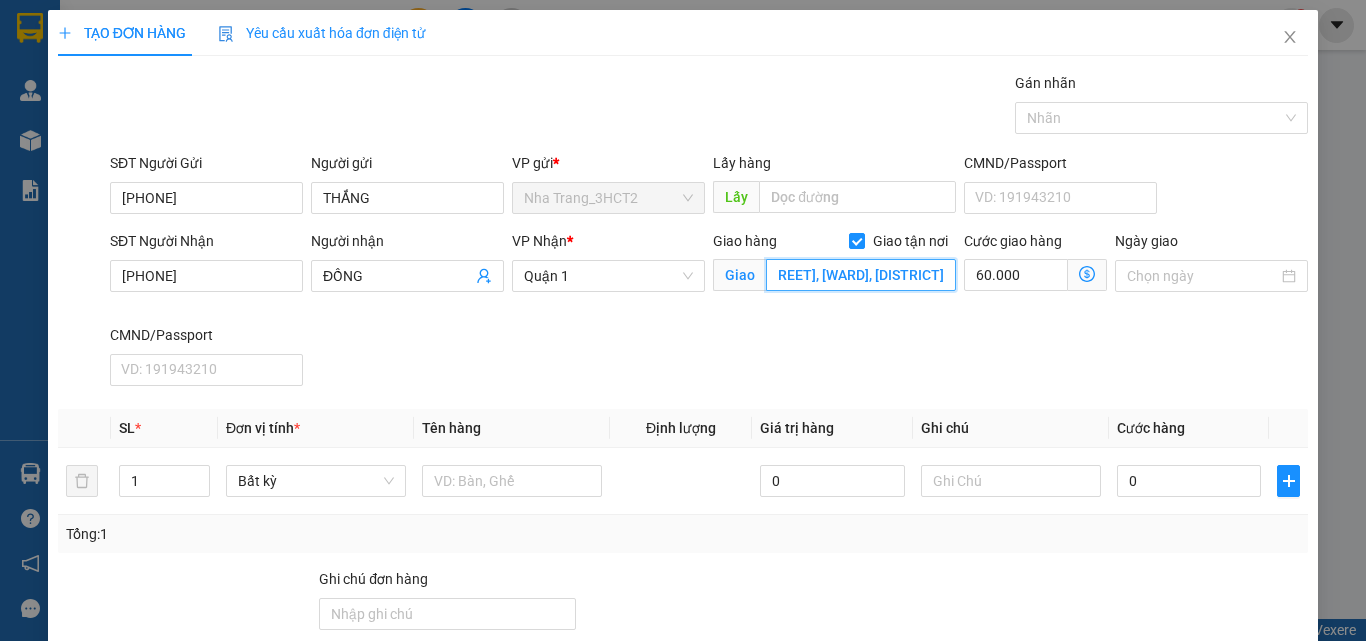 scroll, scrollTop: 0, scrollLeft: 150, axis: horizontal 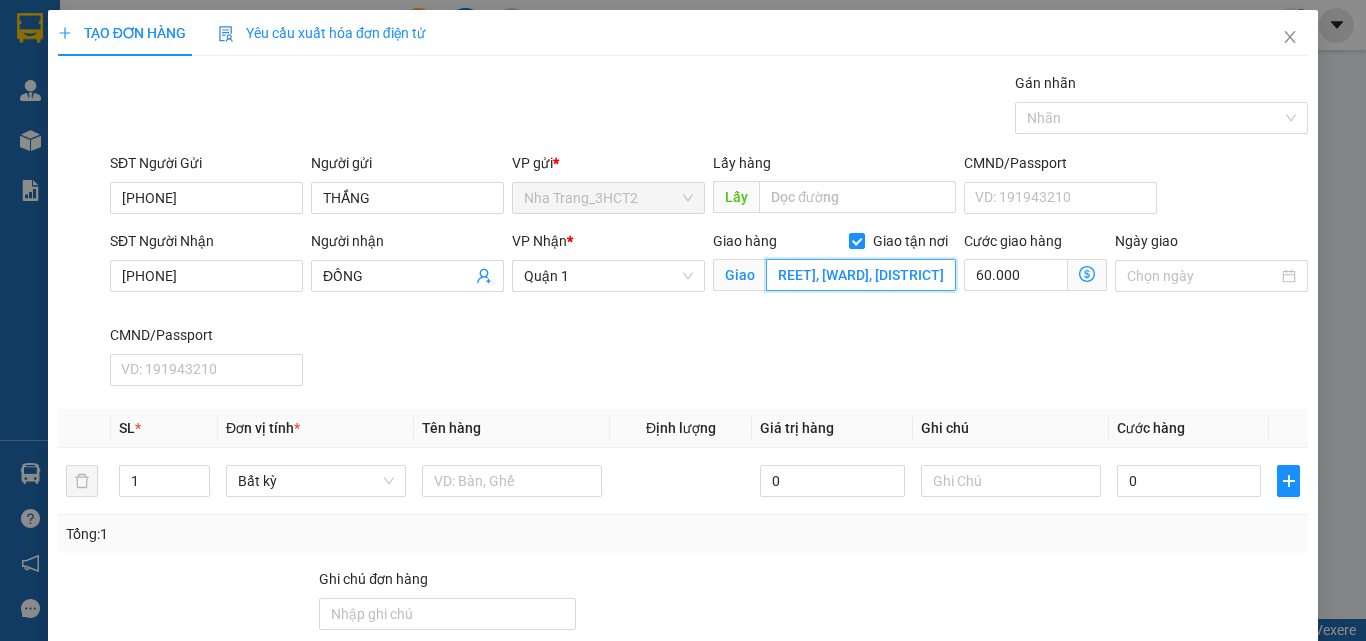 type on "[NUMBER] [STREET], [WARD], [DISTRICT]" 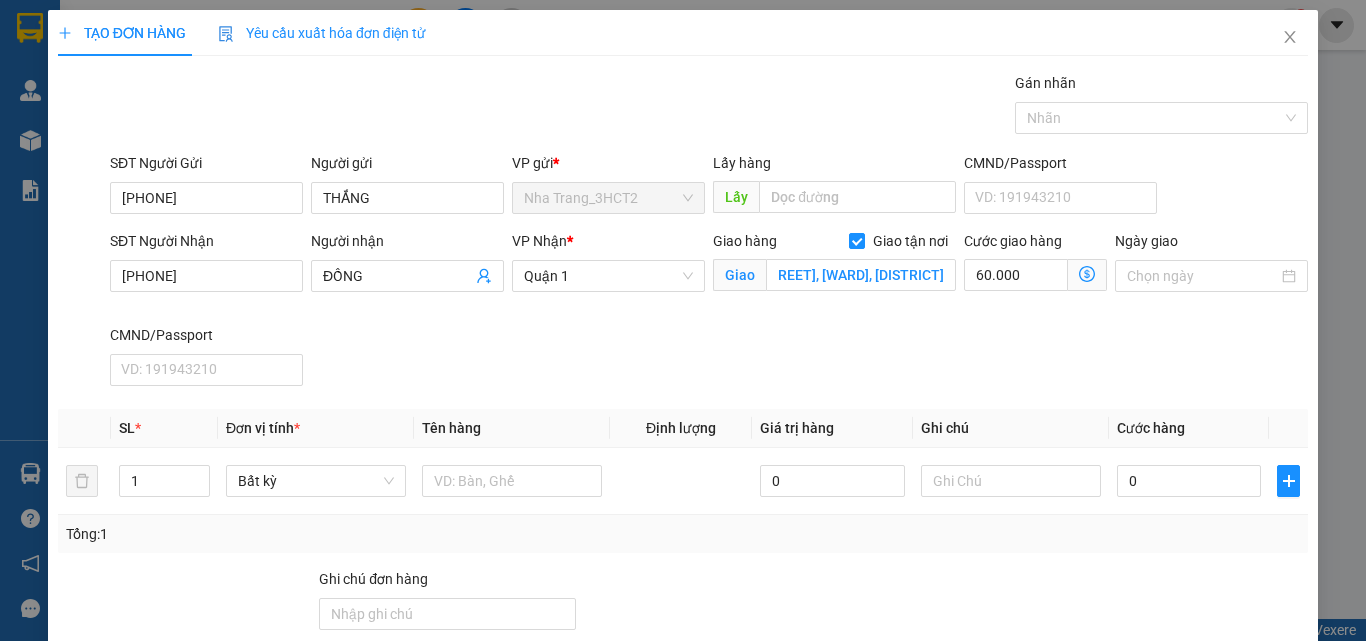 click at bounding box center (1087, 275) 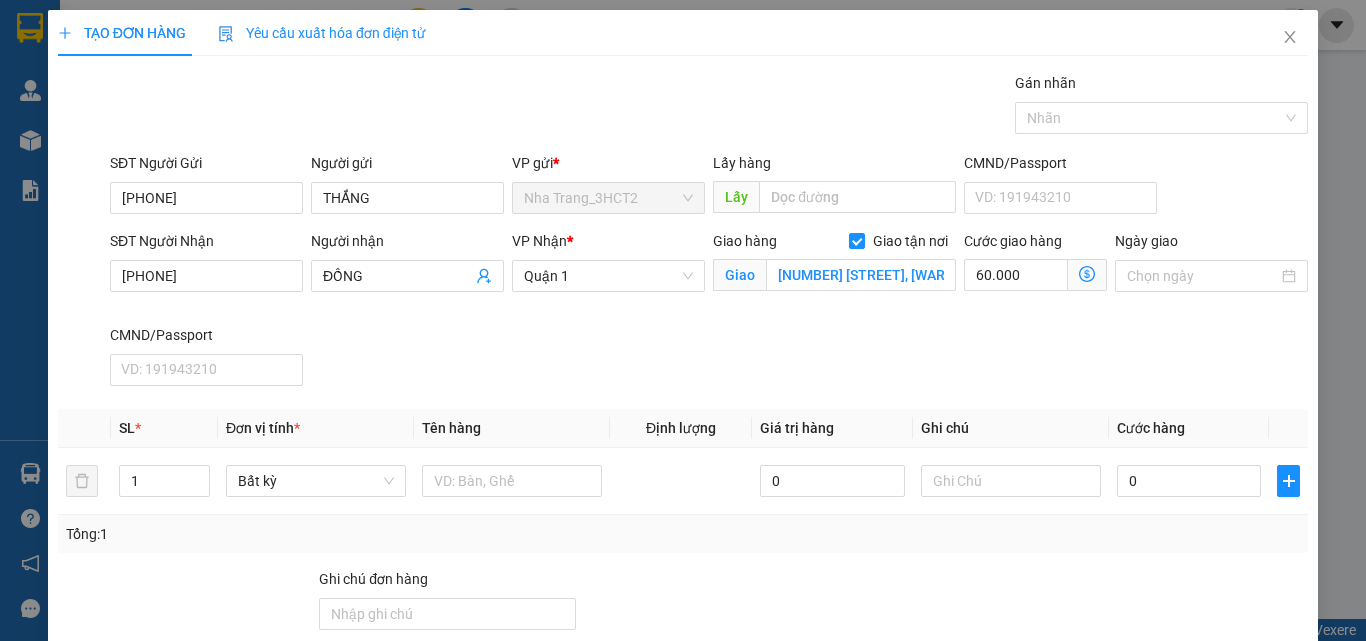click 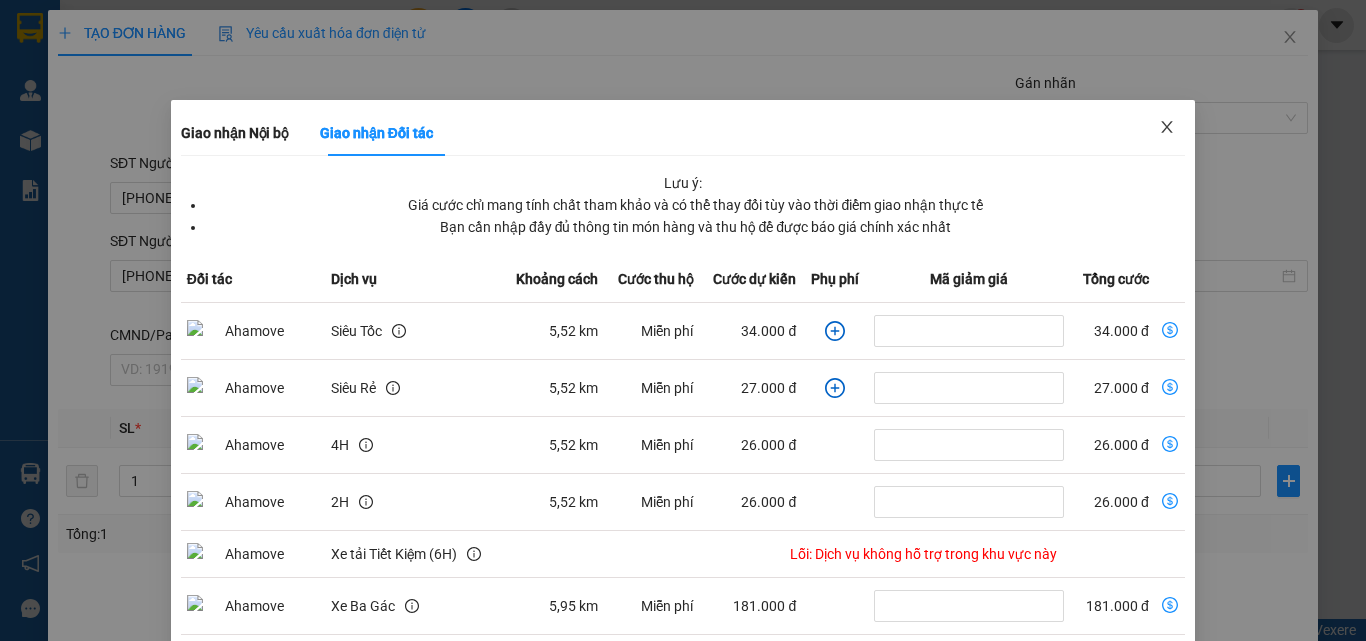 click at bounding box center (1167, 128) 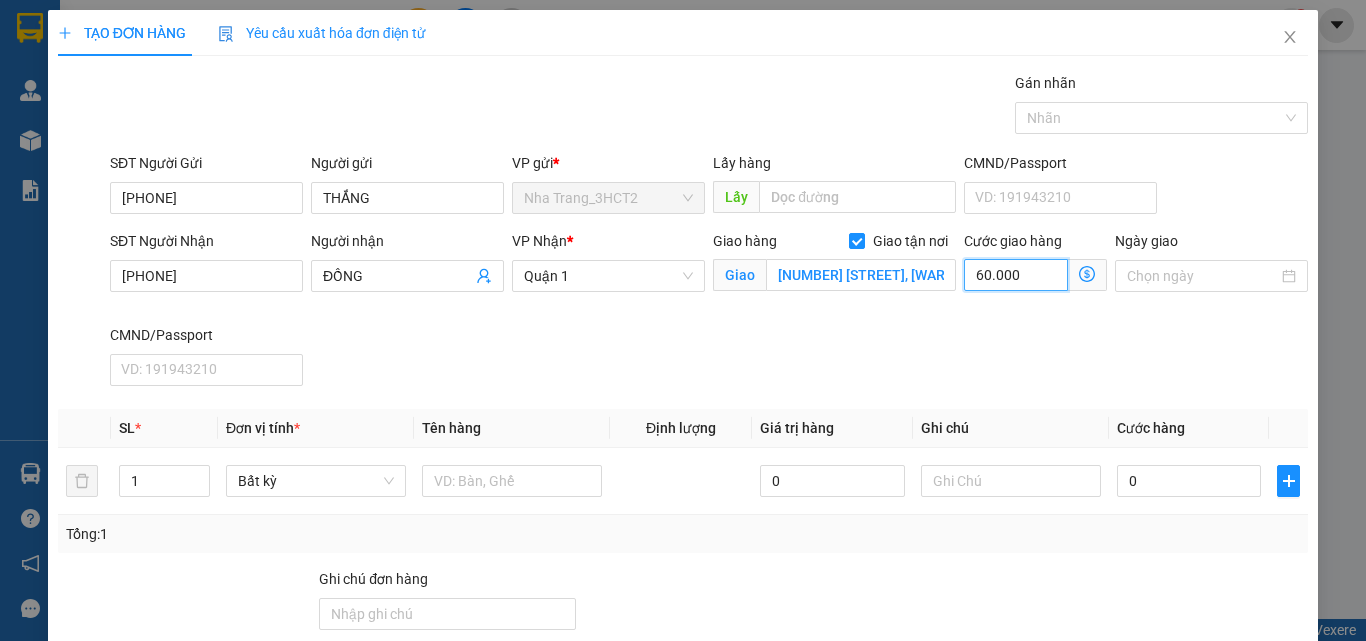 click on "60.000" at bounding box center (1016, 275) 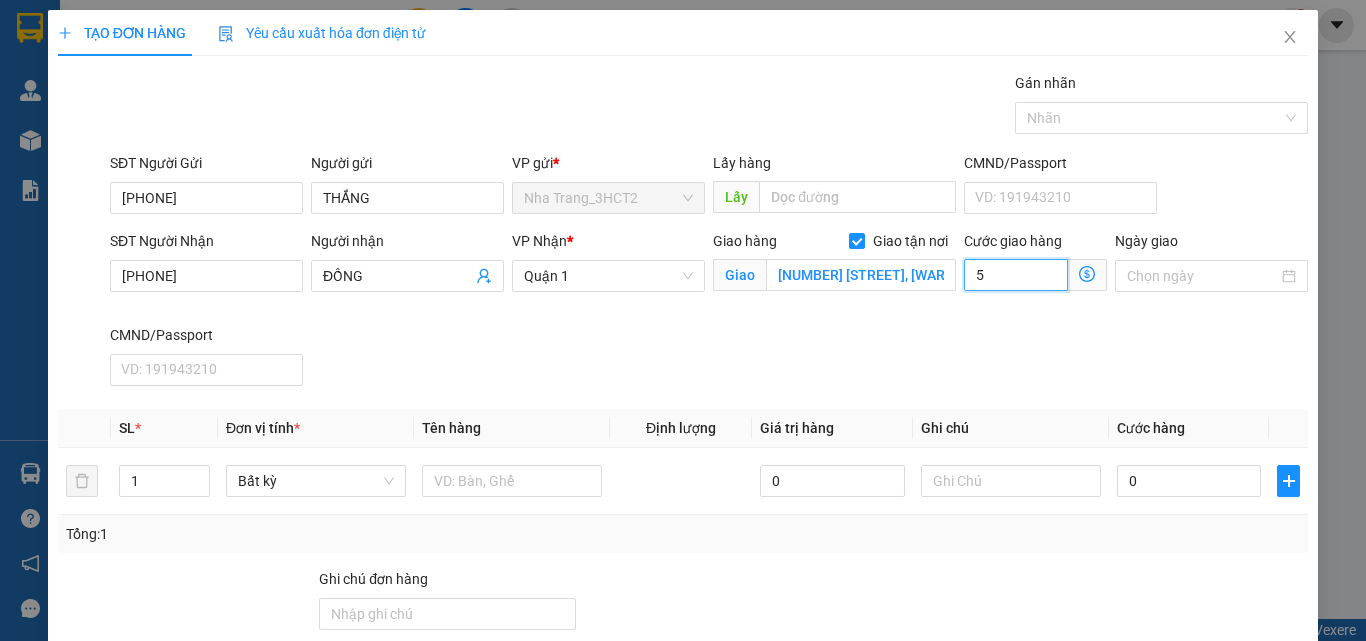 type on "50" 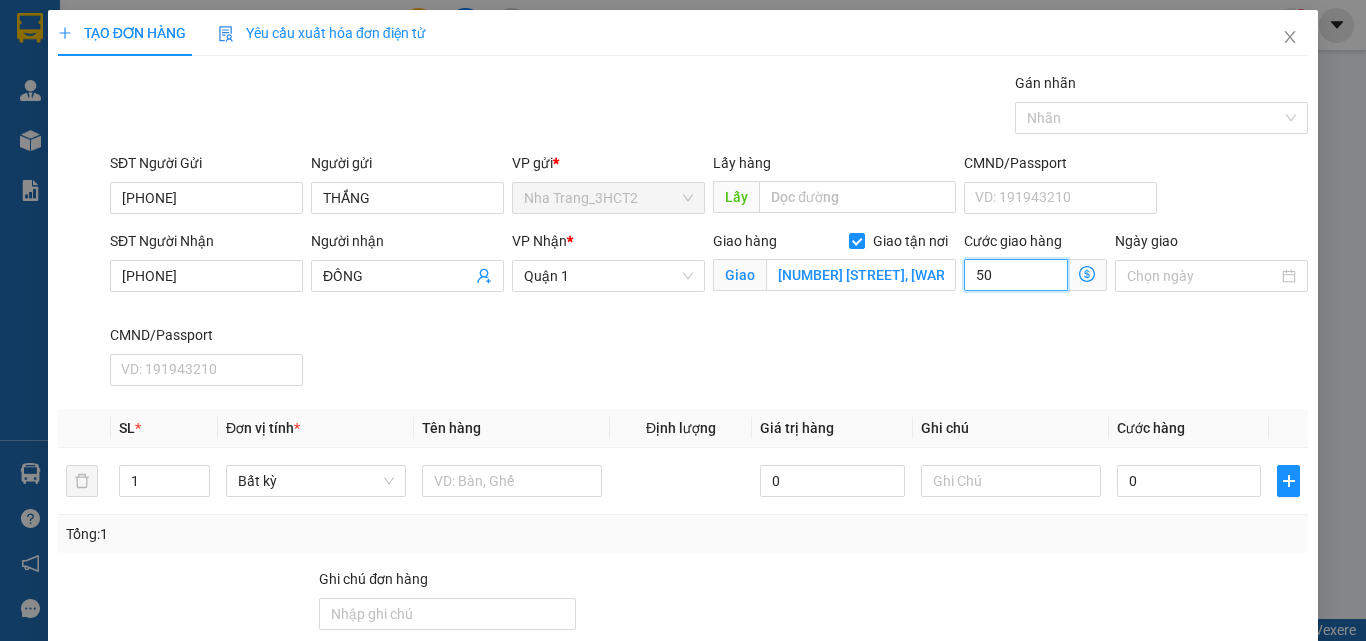 type on "500" 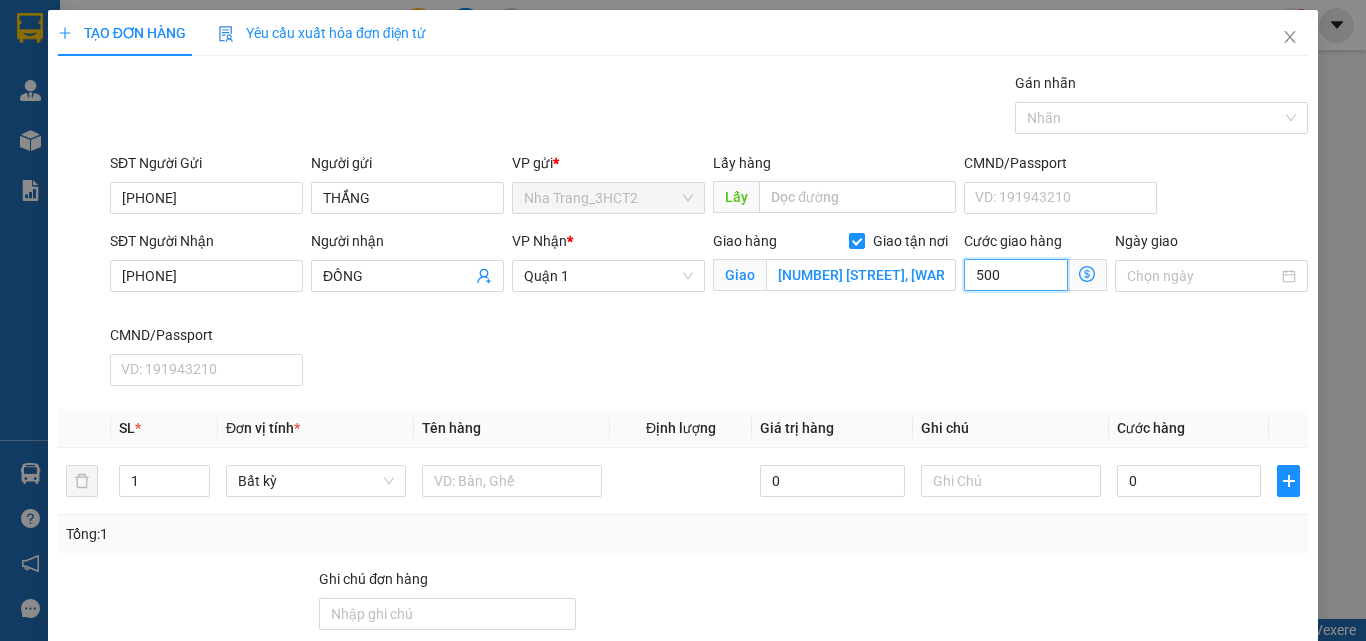 type on "5.000" 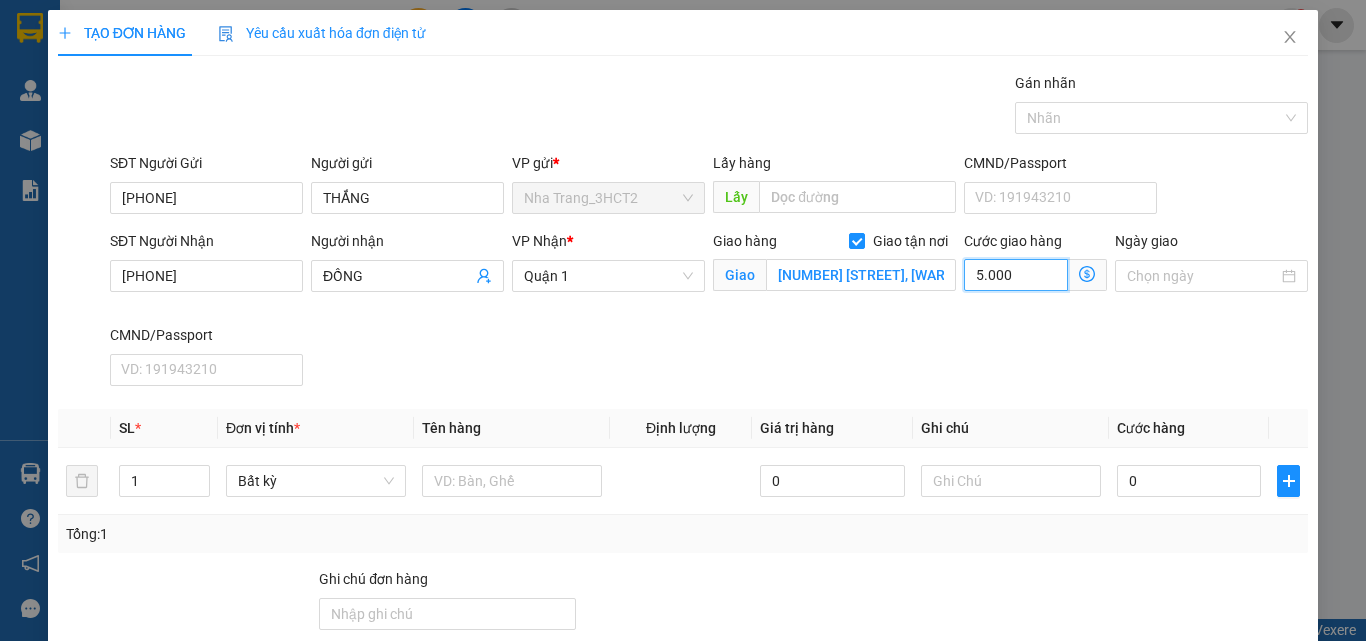 type on "50.000" 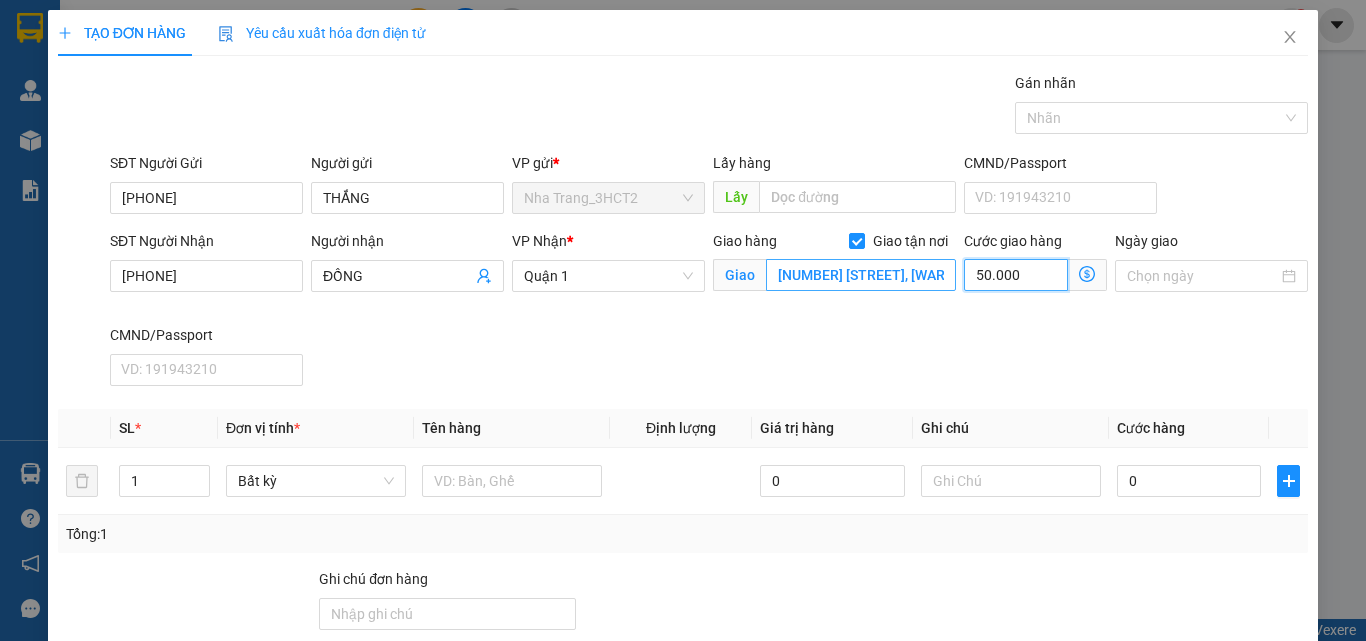 type on "50.000" 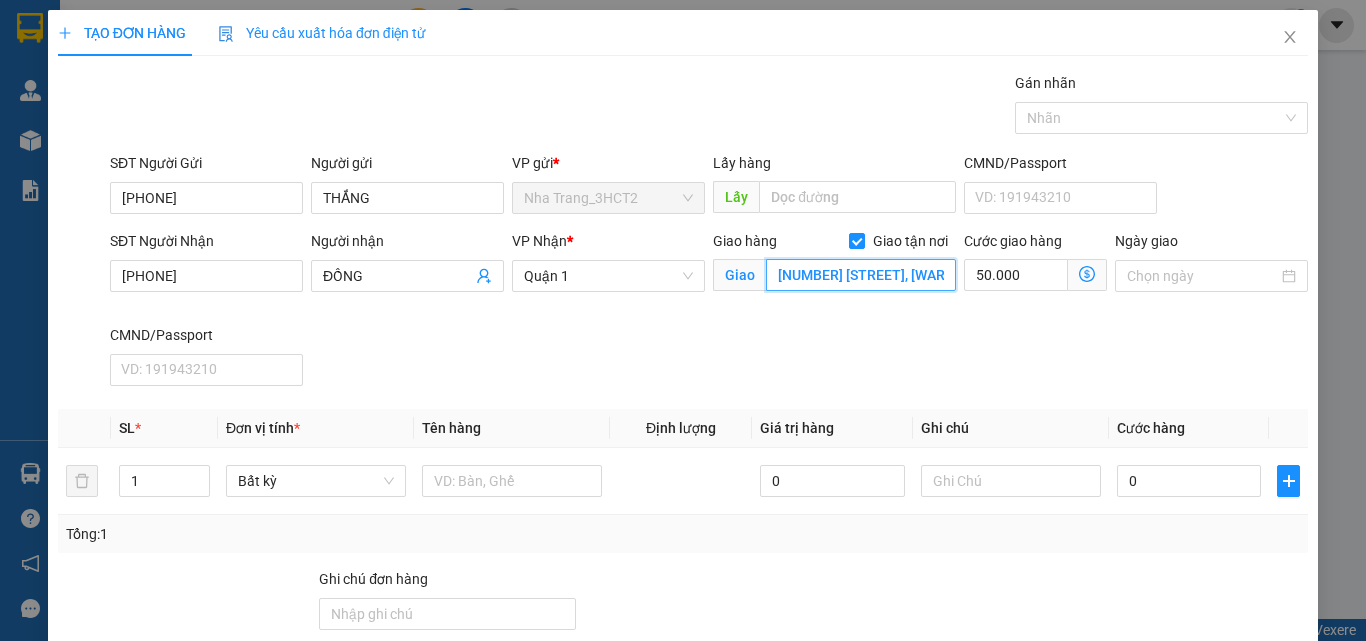 click on "[NUMBER] [STREET], [WARD], [DISTRICT]" at bounding box center (861, 275) 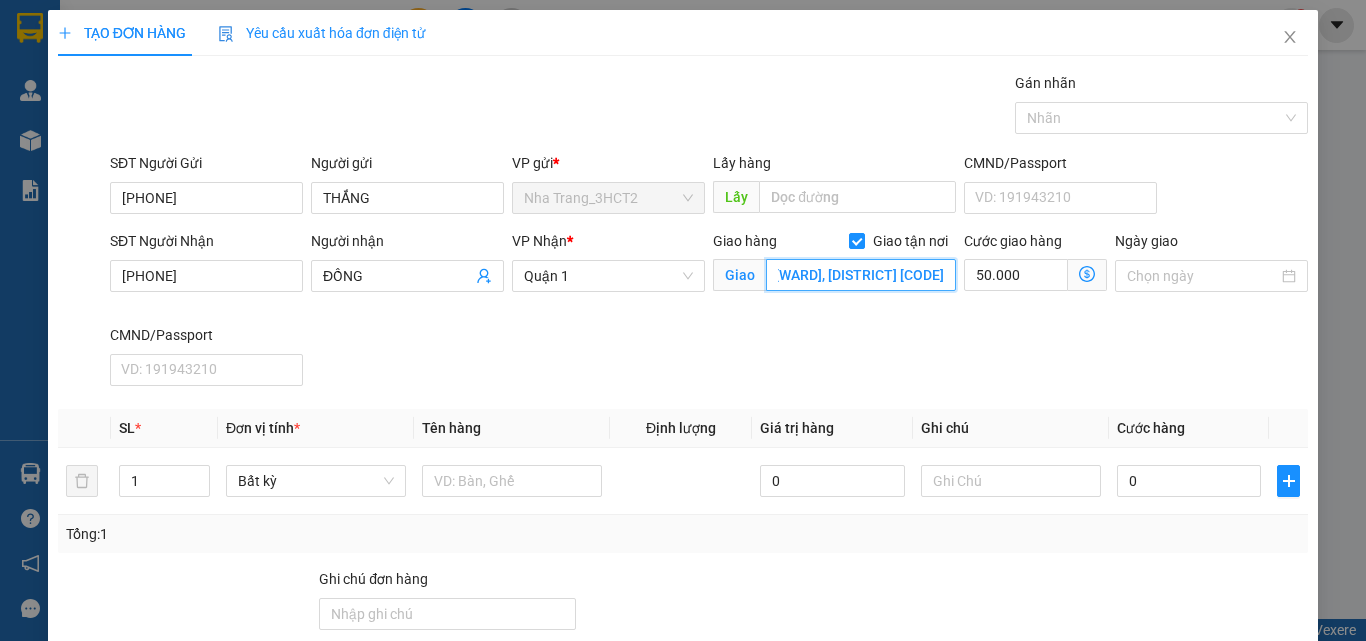 scroll, scrollTop: 0, scrollLeft: 209, axis: horizontal 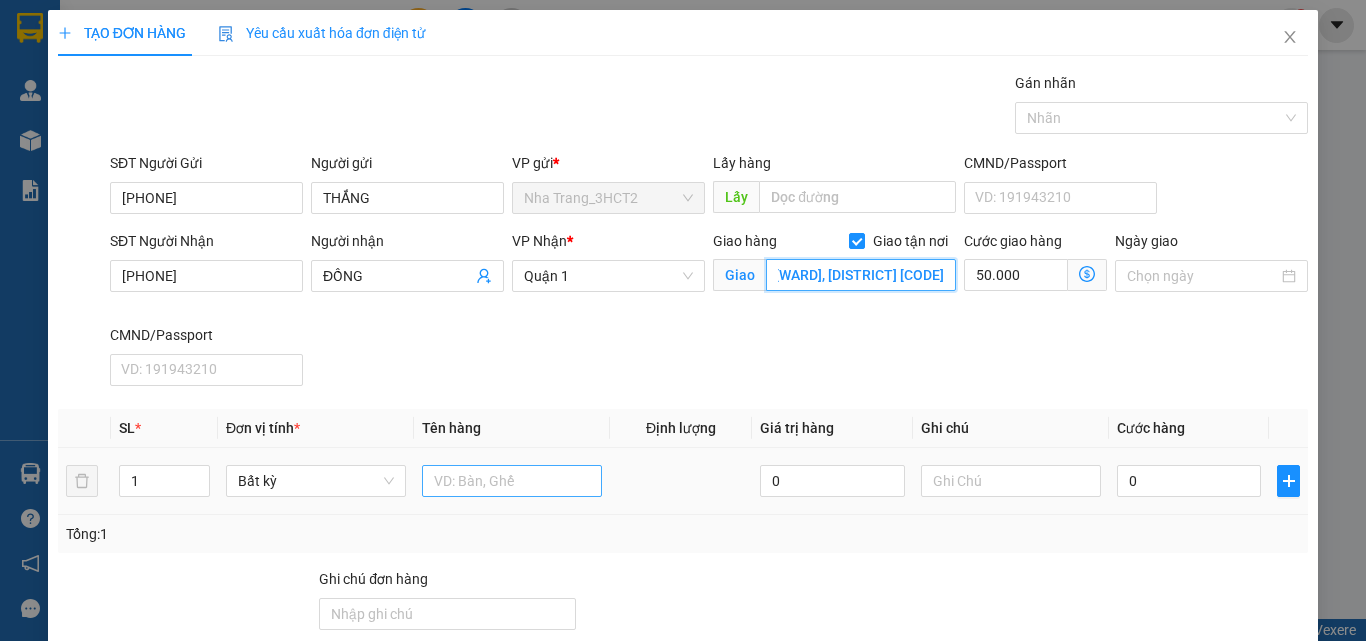 type on "[NUMBER] [STREET], [WARD], [DISTRICT] [CODE]" 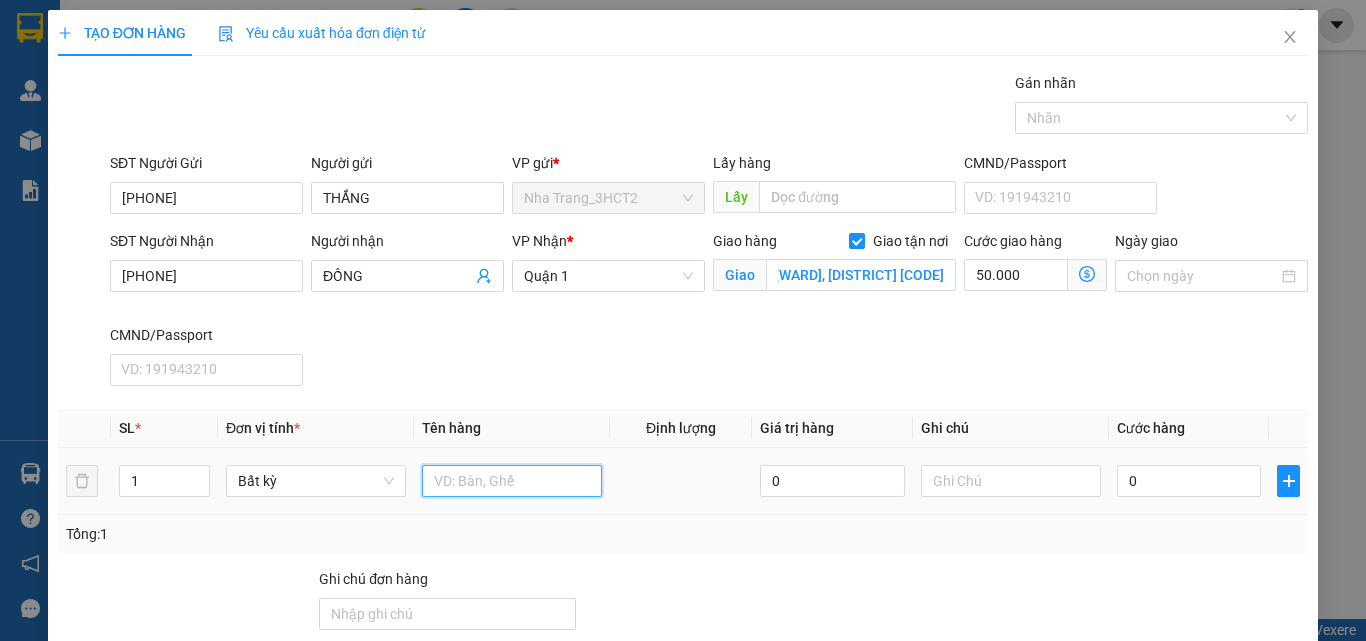 click at bounding box center (512, 481) 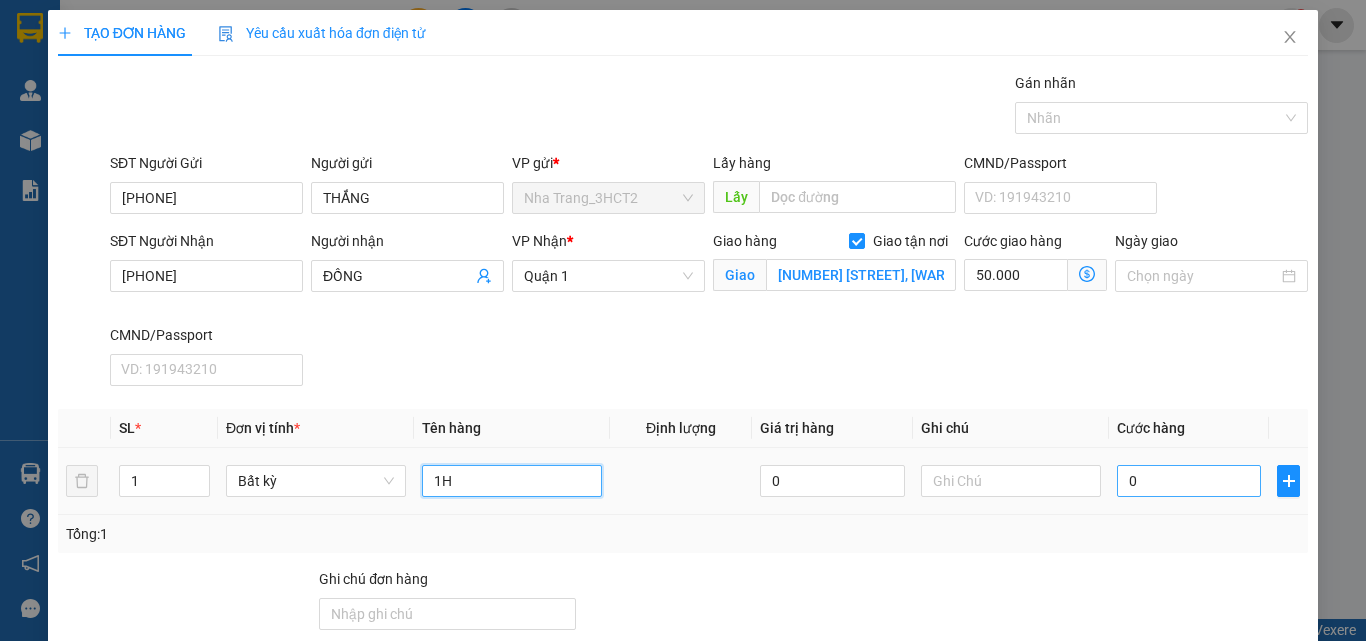 type on "1H" 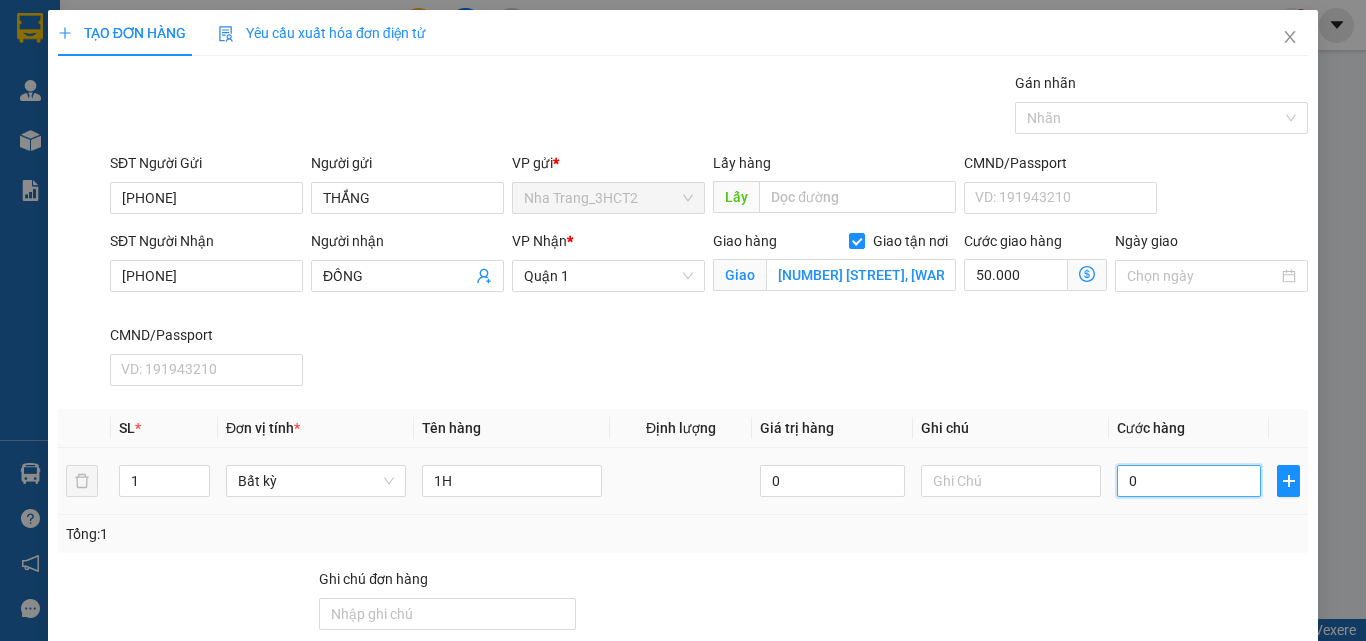 click on "0" at bounding box center (1189, 481) 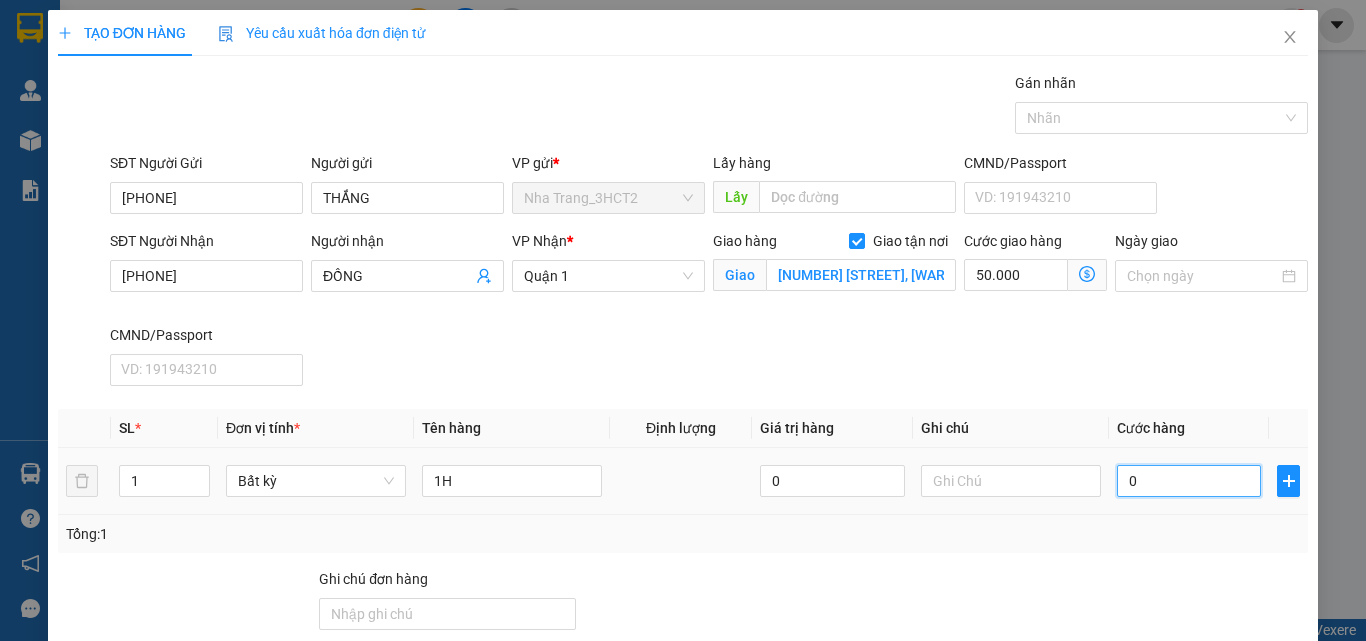 type on "02" 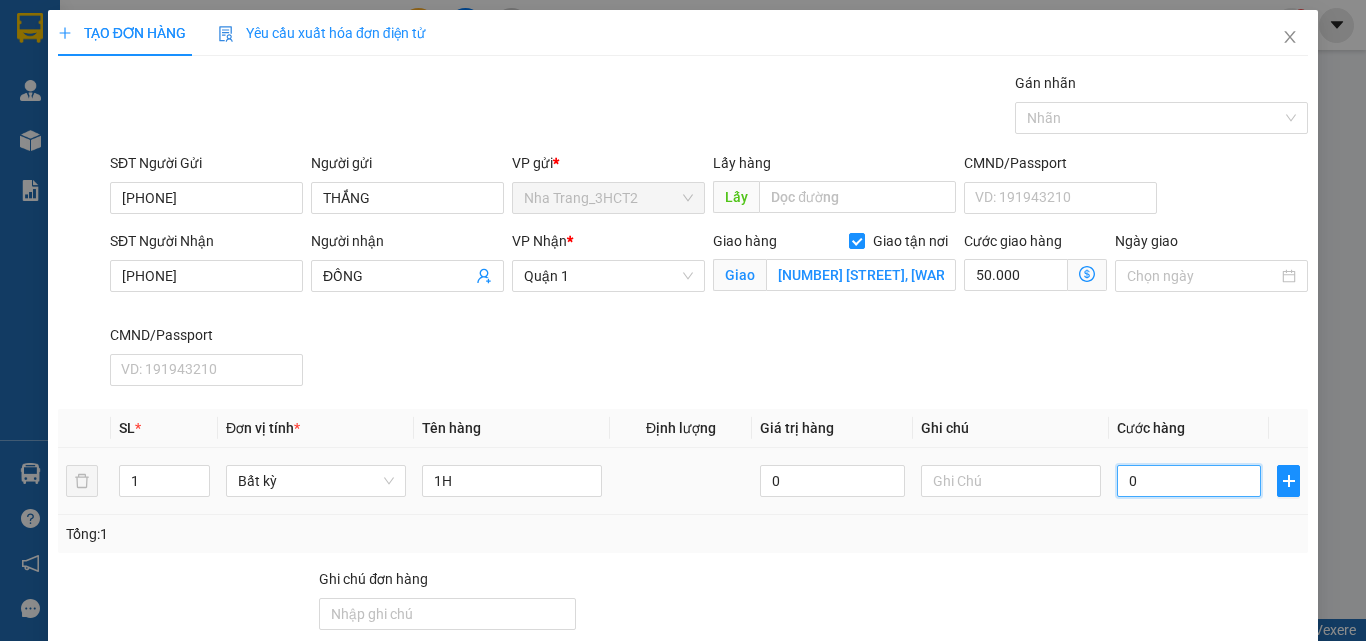 type on "50.002" 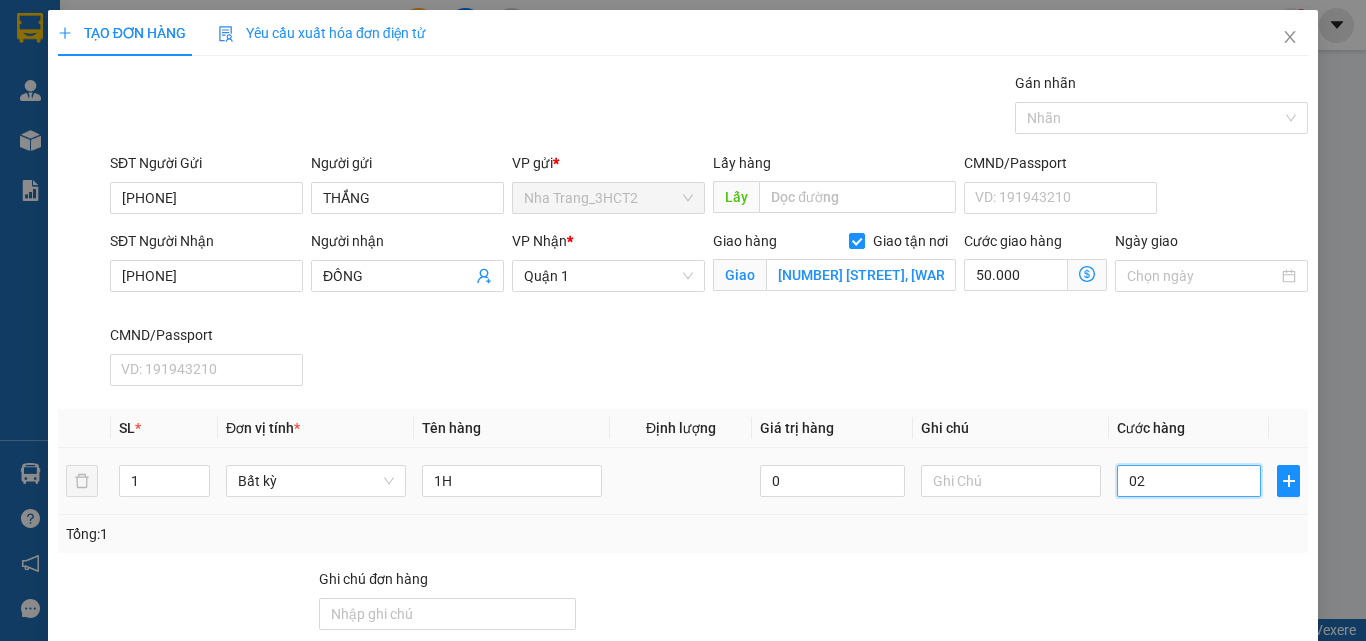 type on "020" 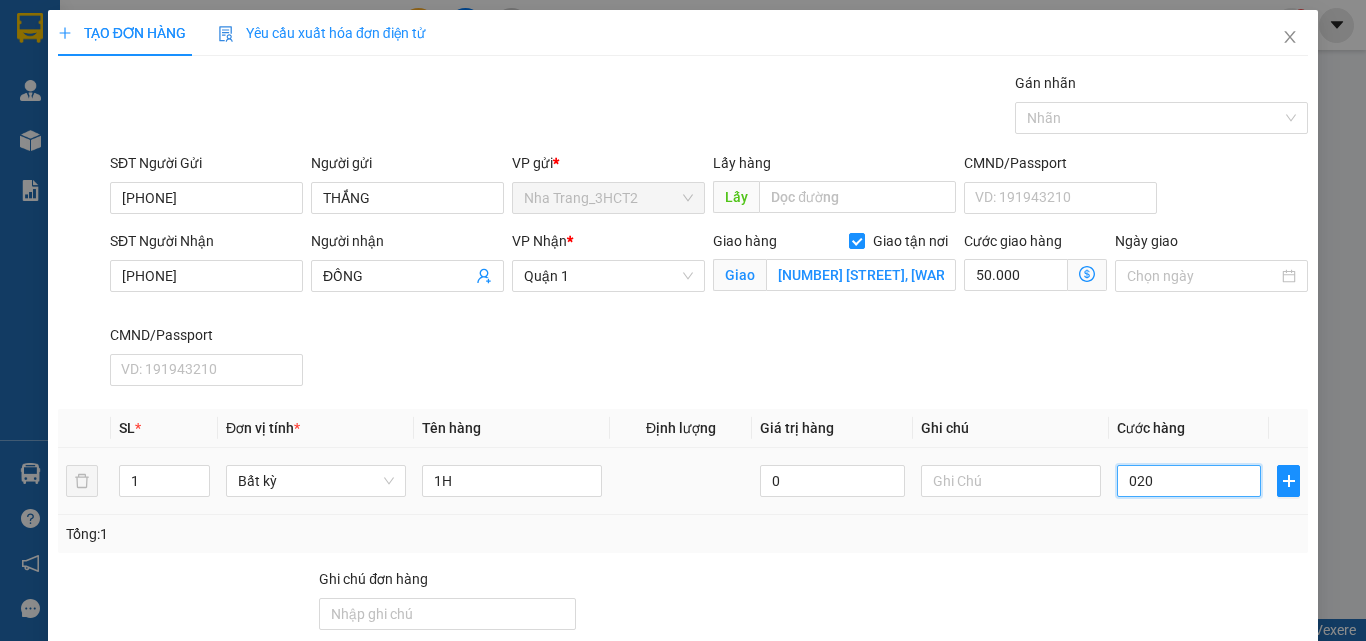 click on "020" at bounding box center (1189, 481) 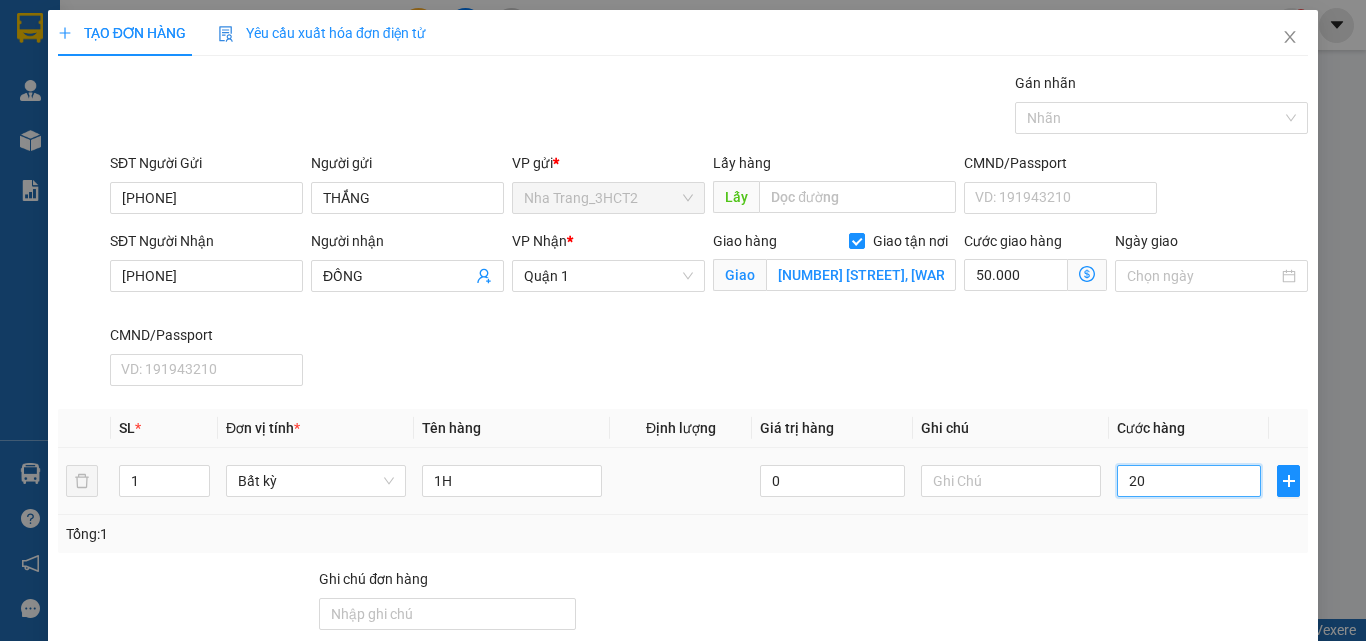 click on "20" at bounding box center [1189, 481] 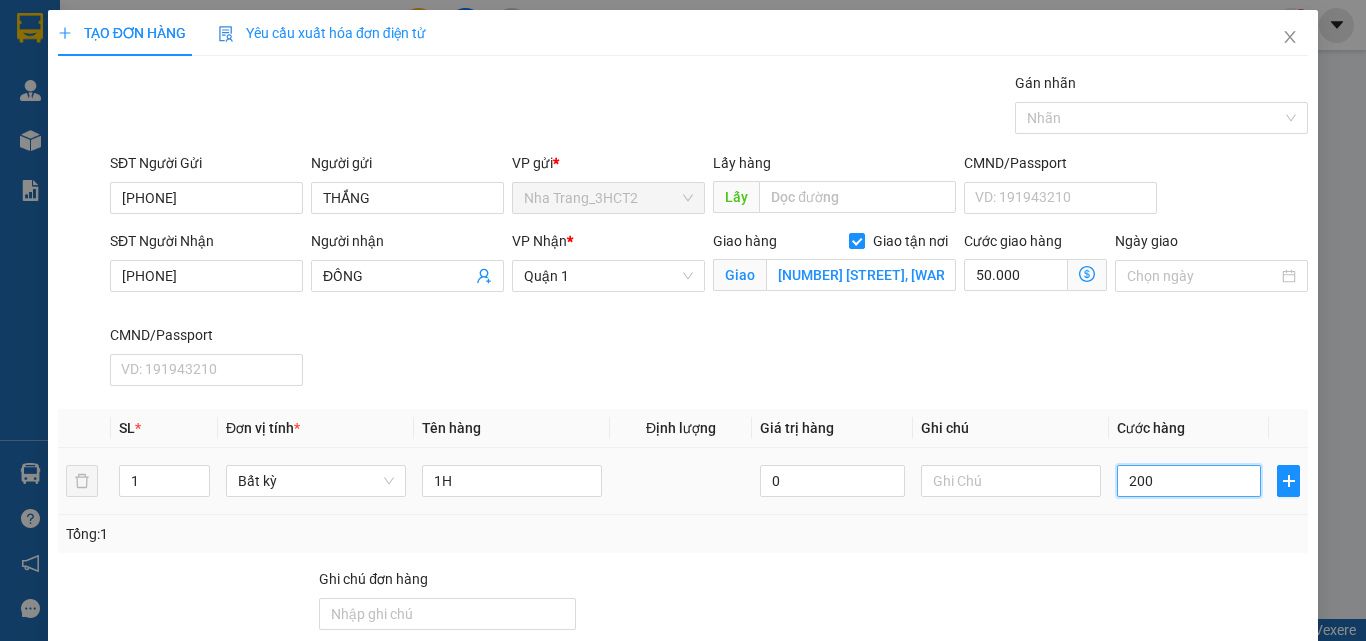 type on "2.000" 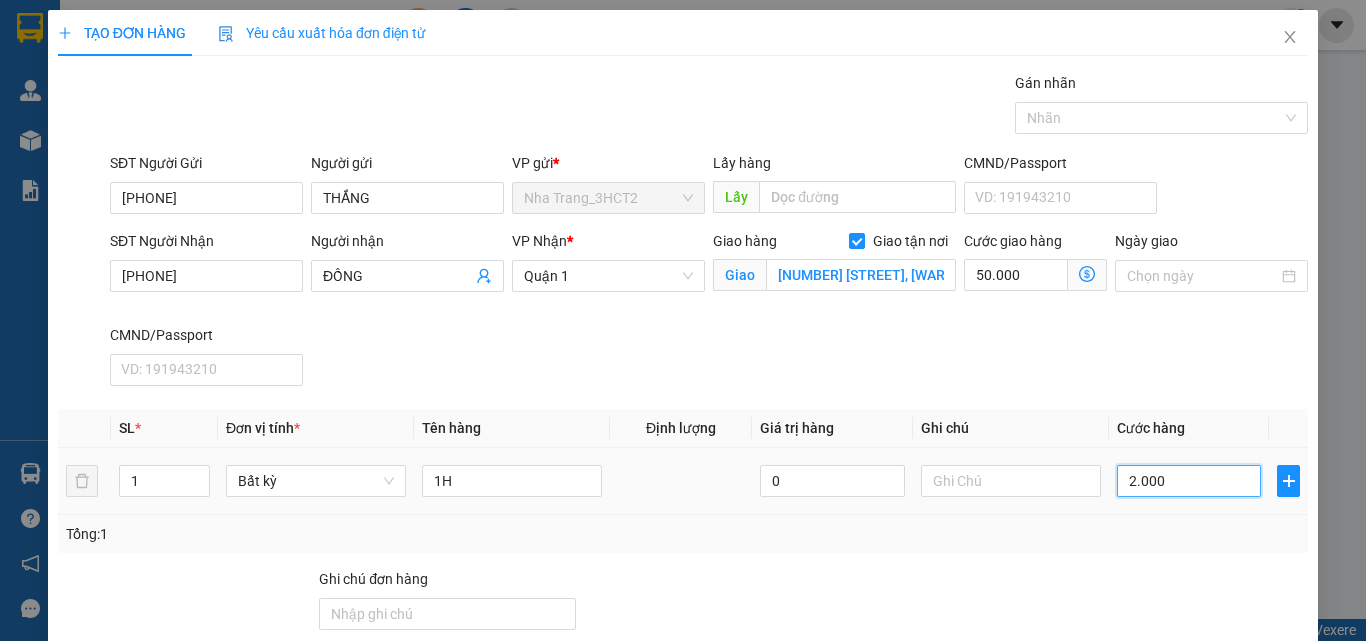 type on "52.000" 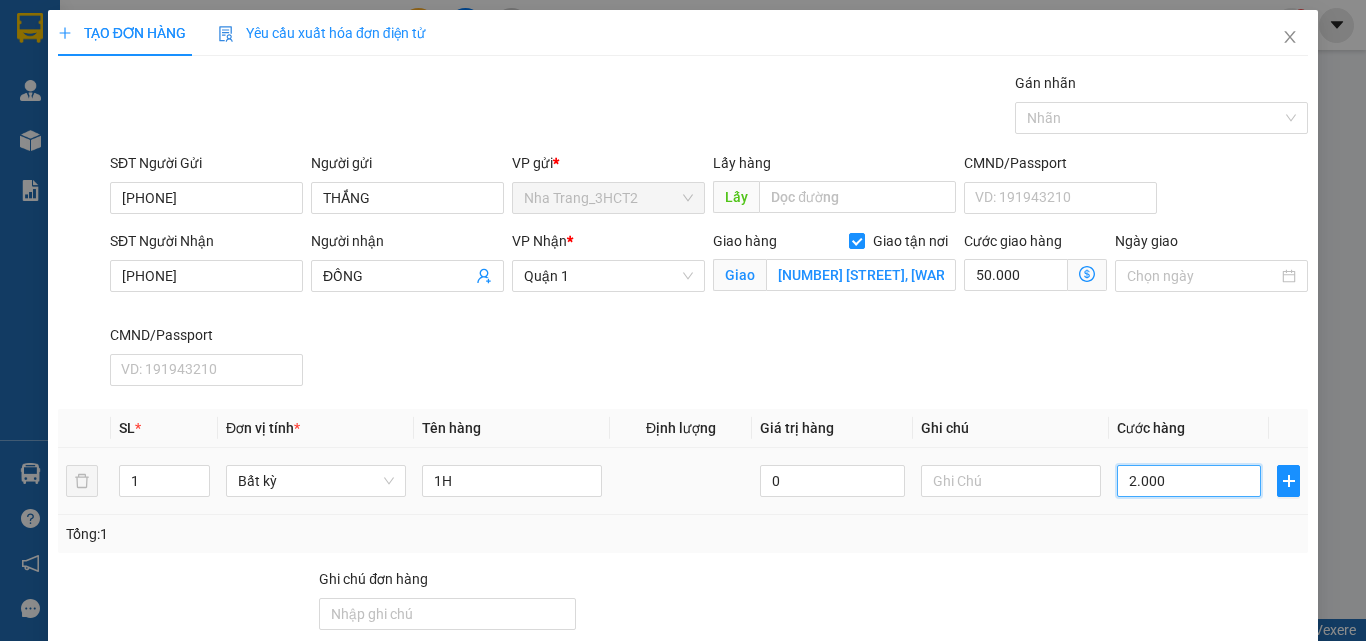 type on "52.000" 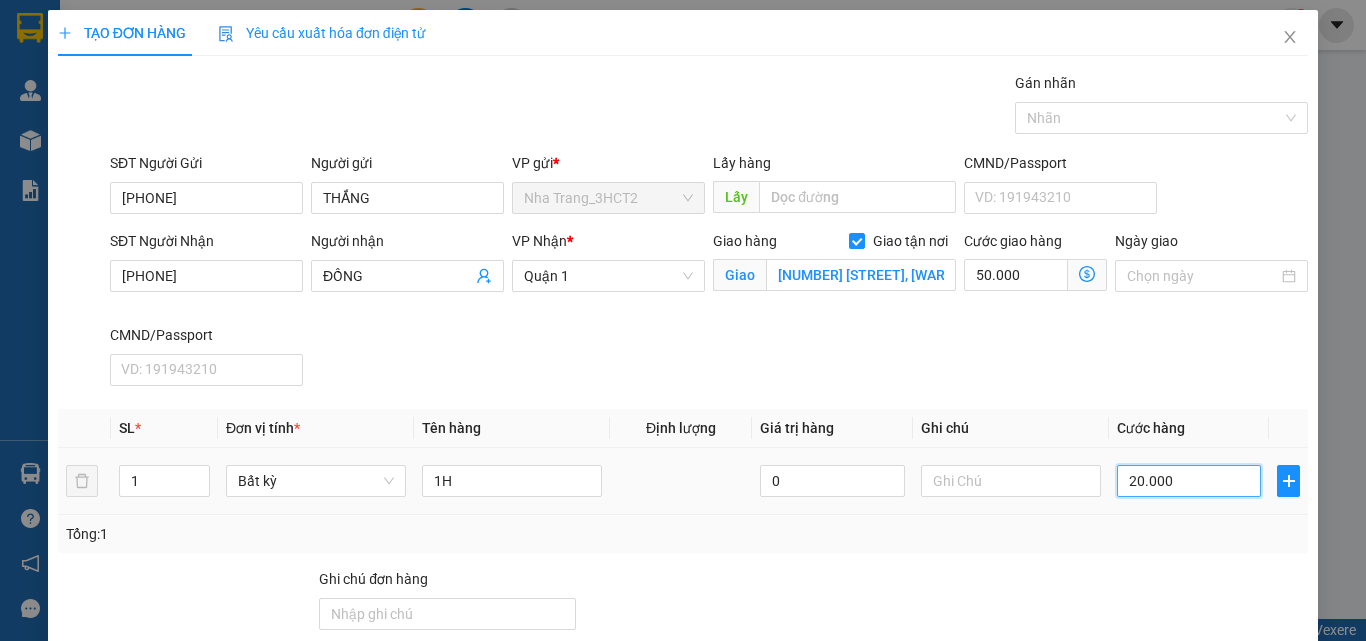 scroll, scrollTop: 193, scrollLeft: 0, axis: vertical 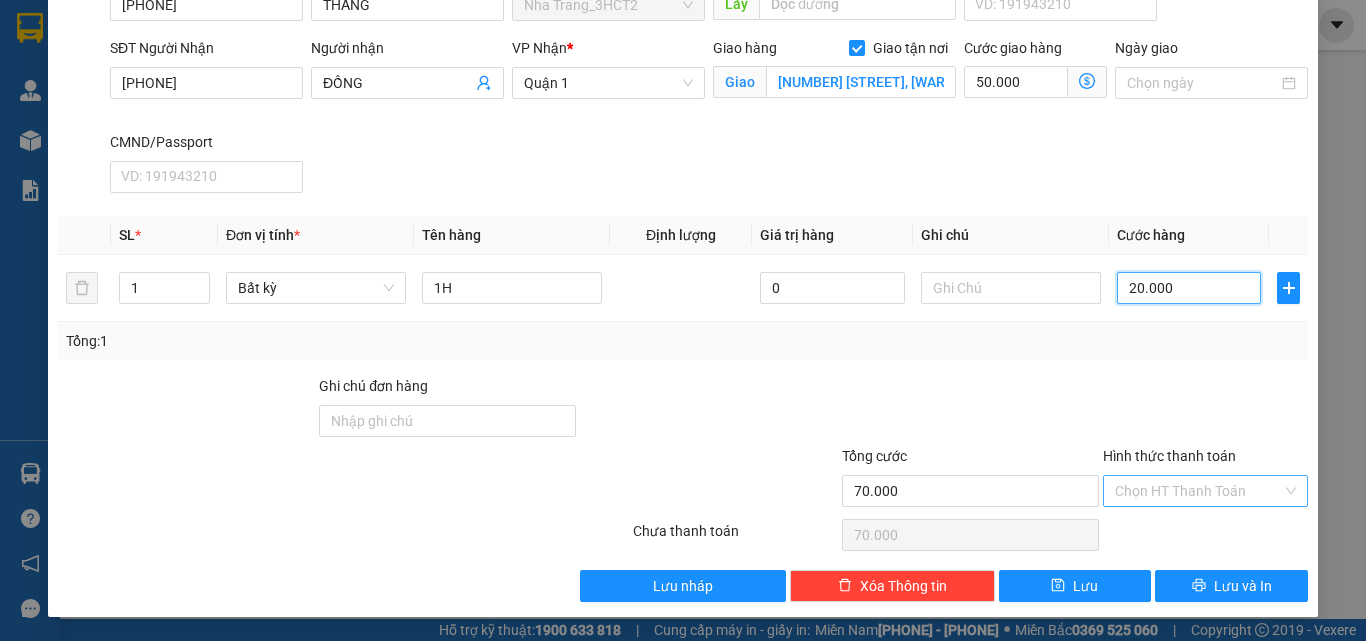 type on "20.000" 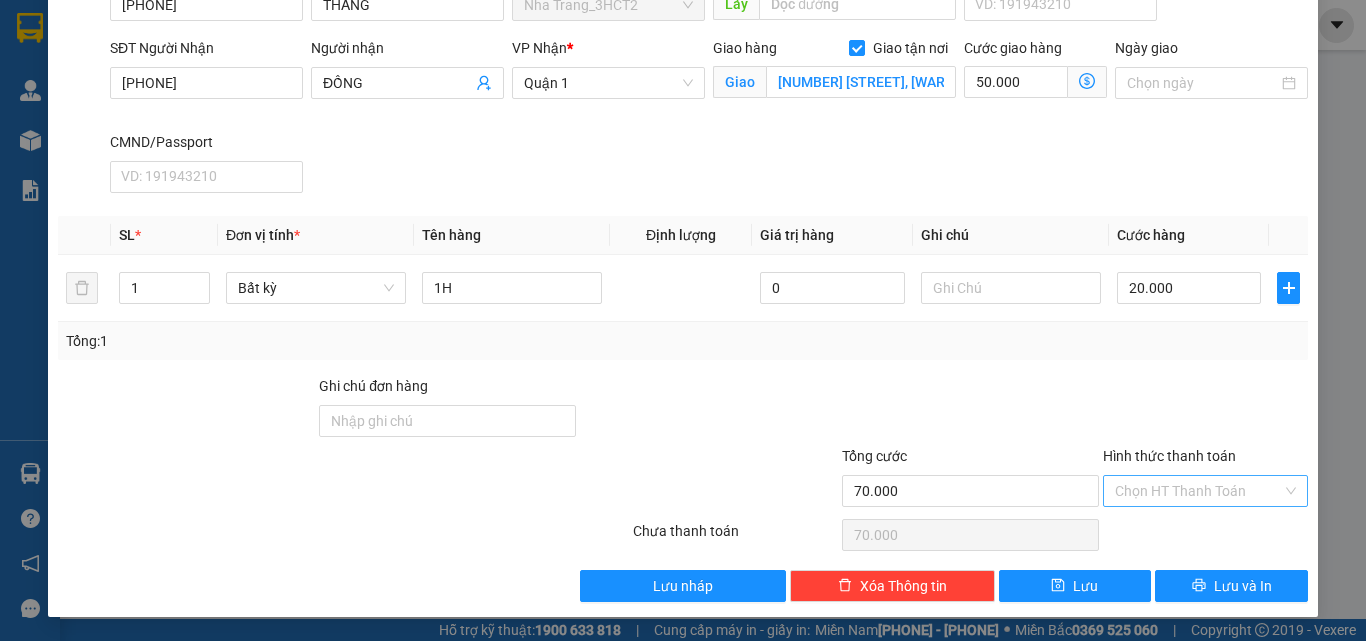 click on "Hình thức thanh toán" at bounding box center (1198, 491) 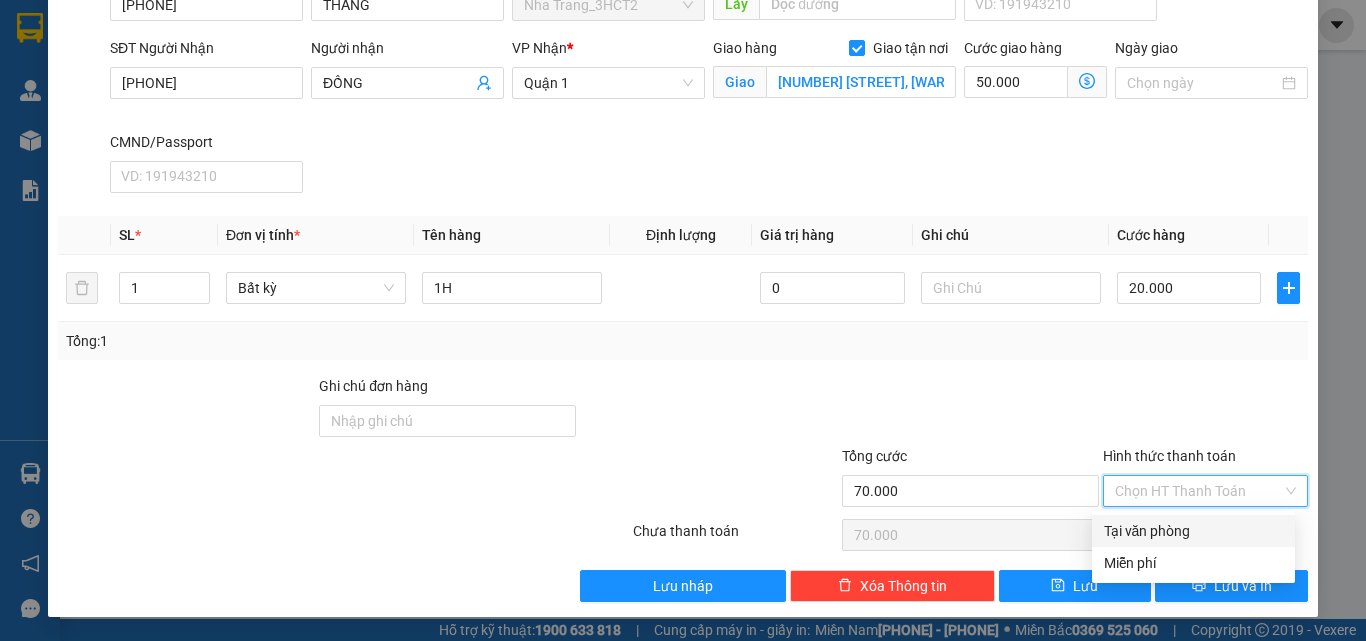 click on "Tại văn phòng" at bounding box center [1193, 531] 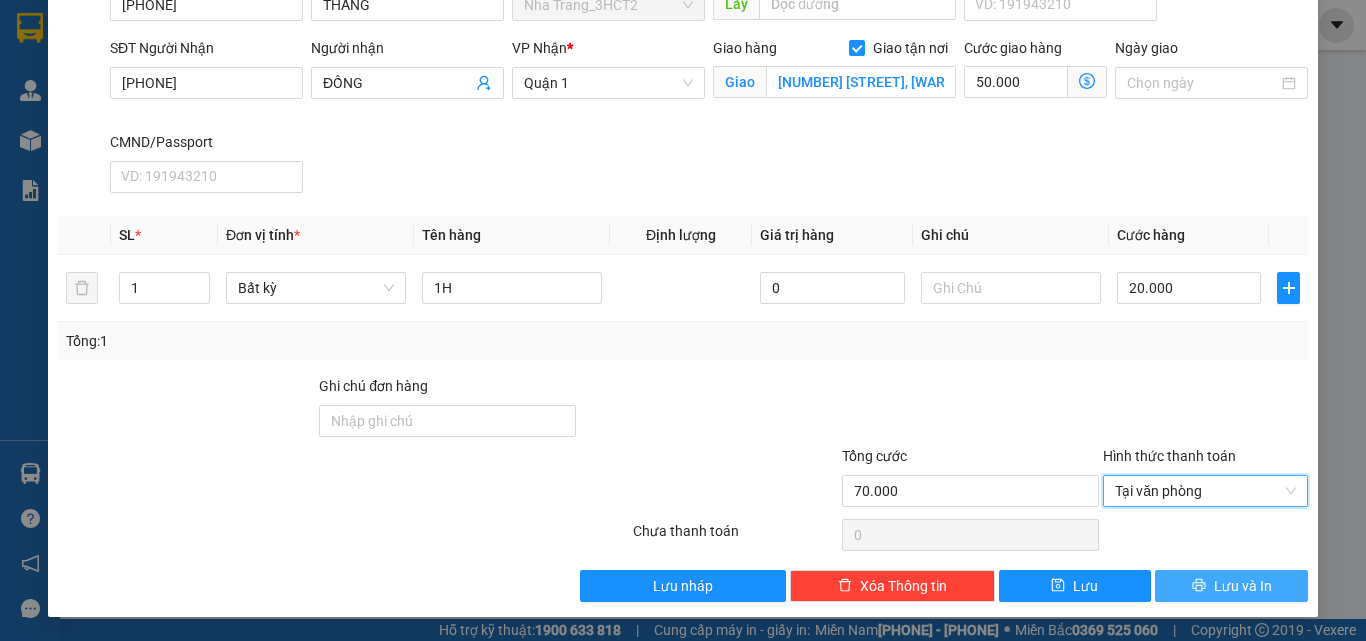 click on "Lưu và In" at bounding box center [1243, 586] 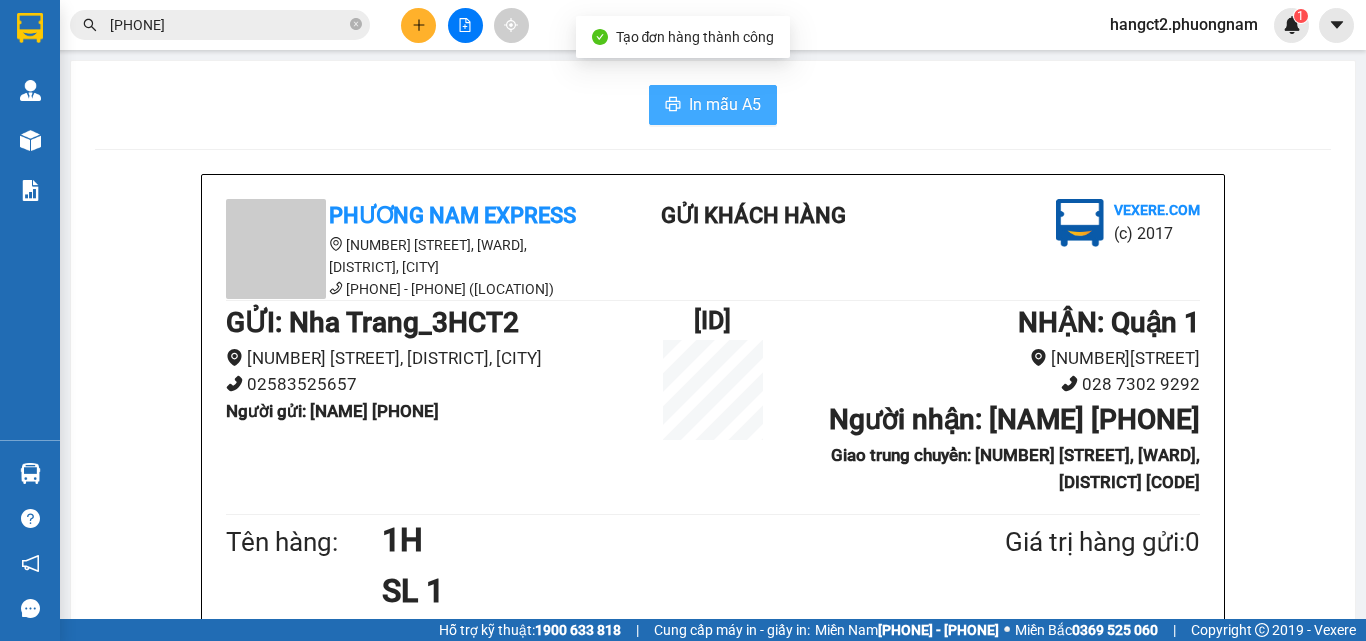 click on "In mẫu A5" at bounding box center [725, 104] 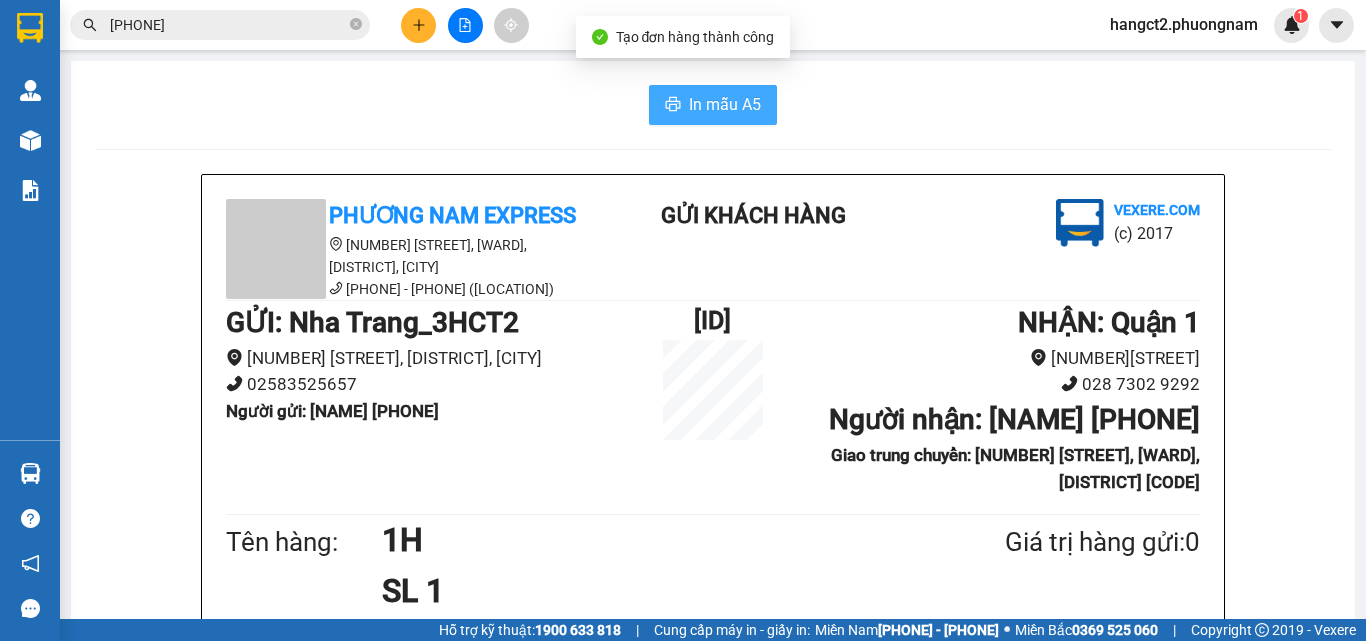 scroll, scrollTop: 0, scrollLeft: 0, axis: both 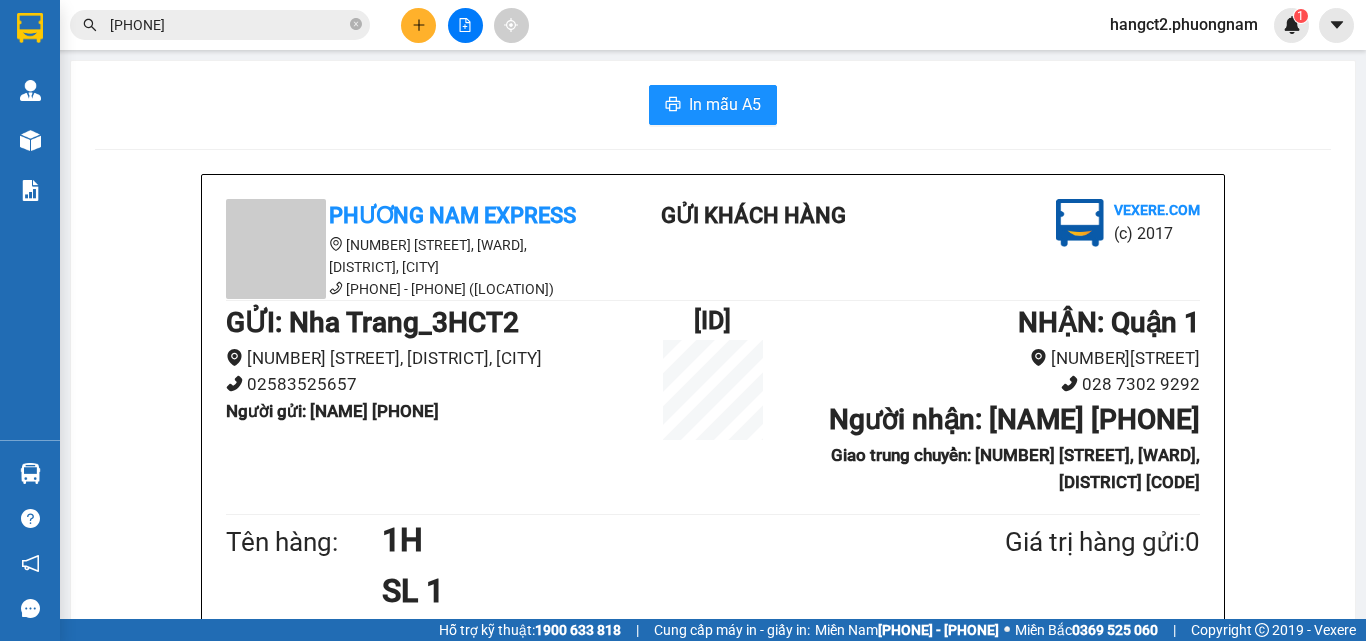 click 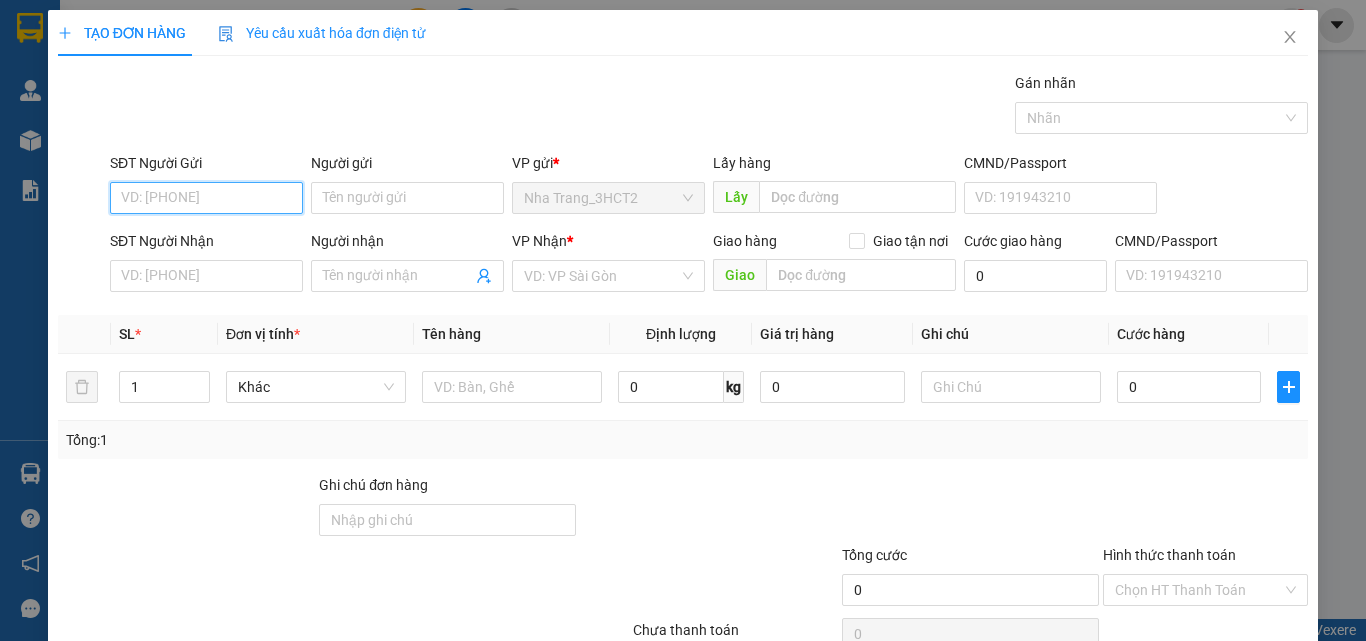 click on "SĐT Người Gửi" at bounding box center (206, 198) 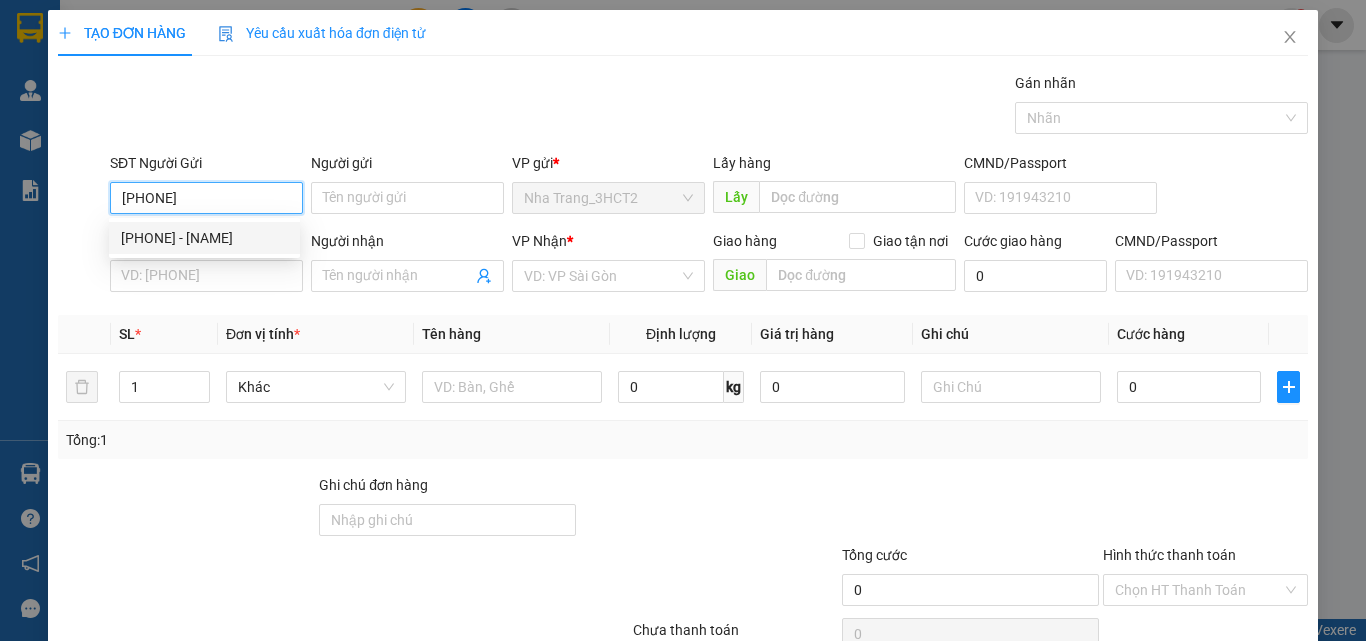 click on "[PHONE] - [NAME]" at bounding box center [204, 238] 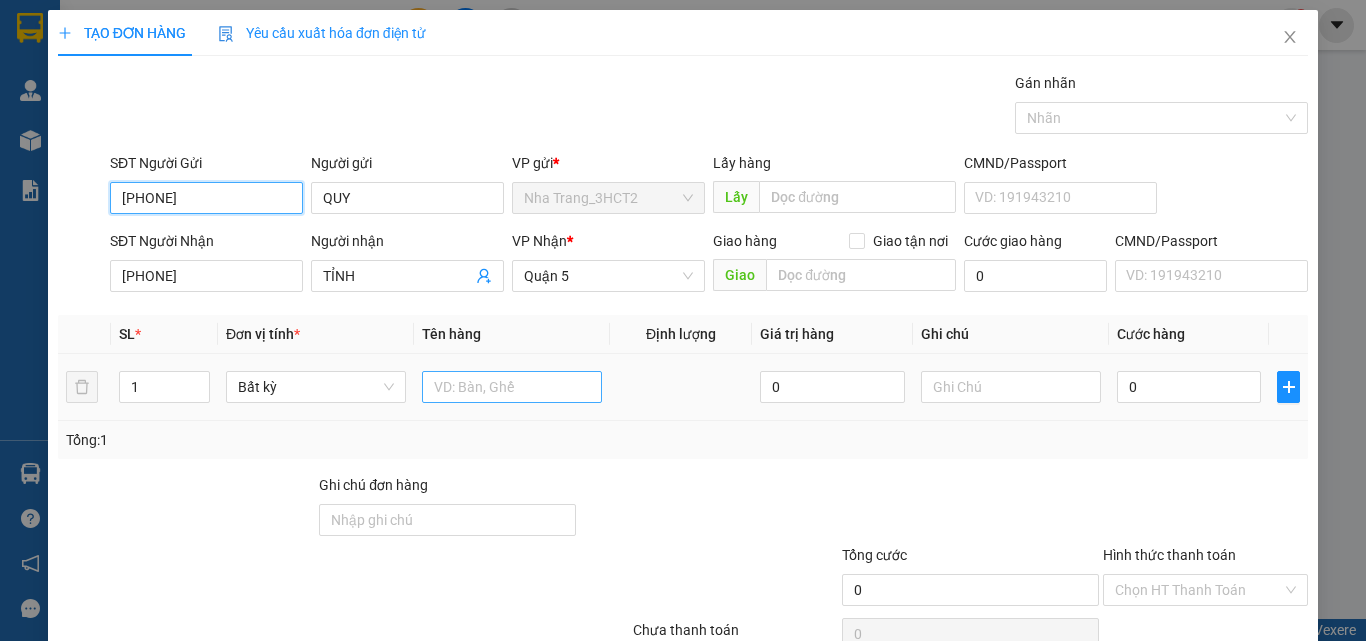 type on "[PHONE]" 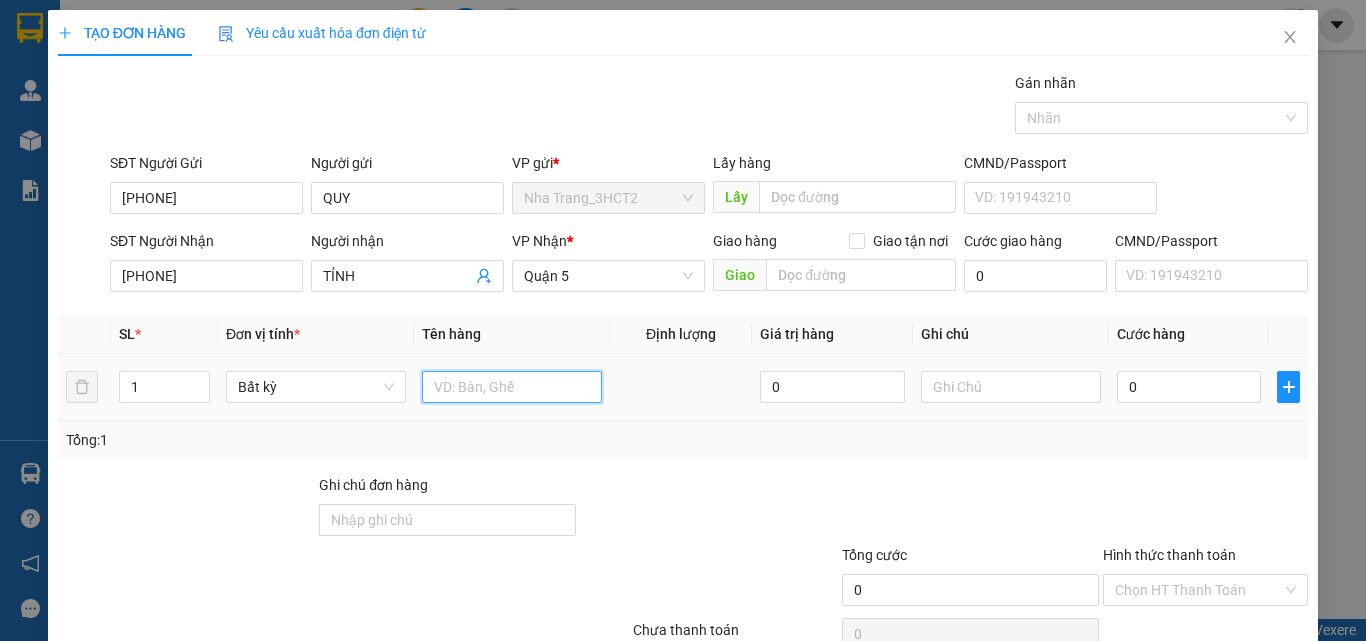 click at bounding box center (512, 387) 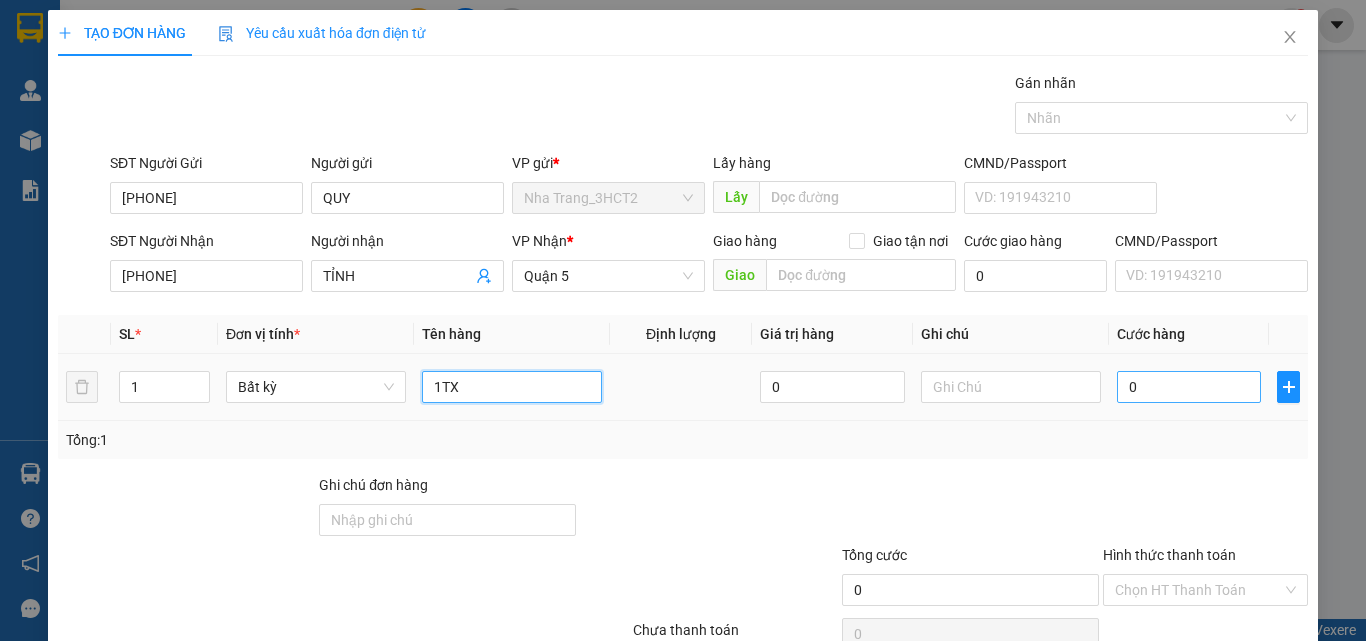 type on "1TX" 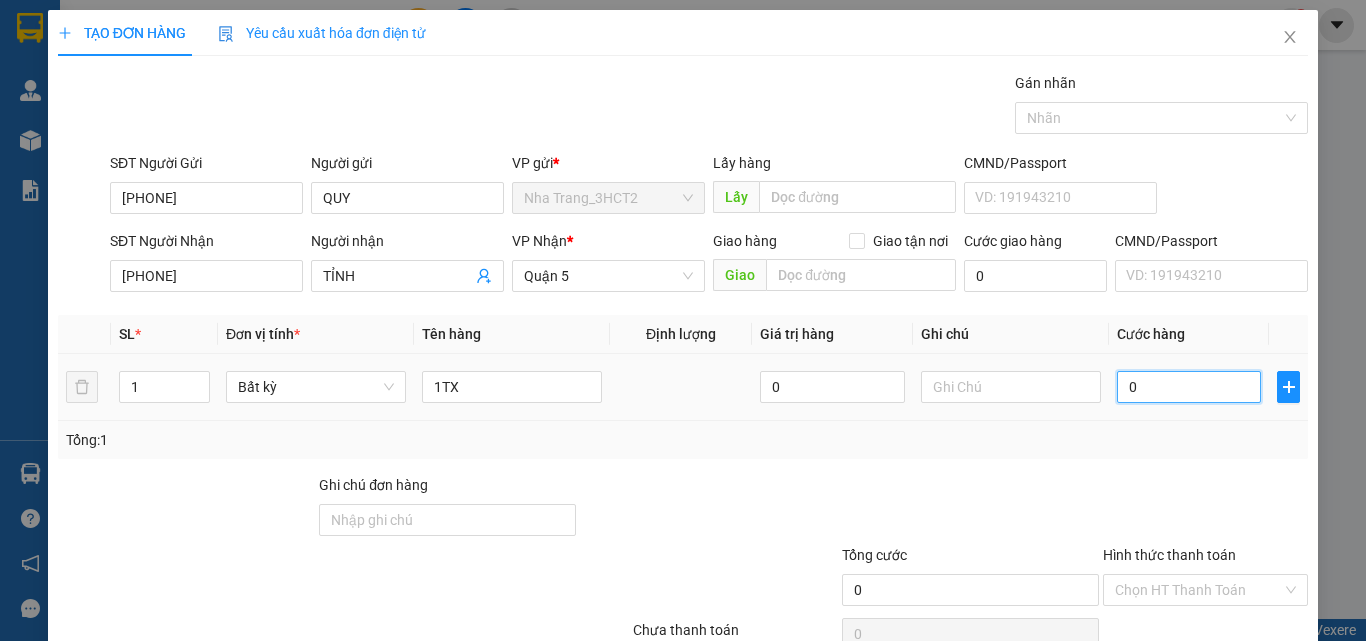 click on "0" at bounding box center (1189, 387) 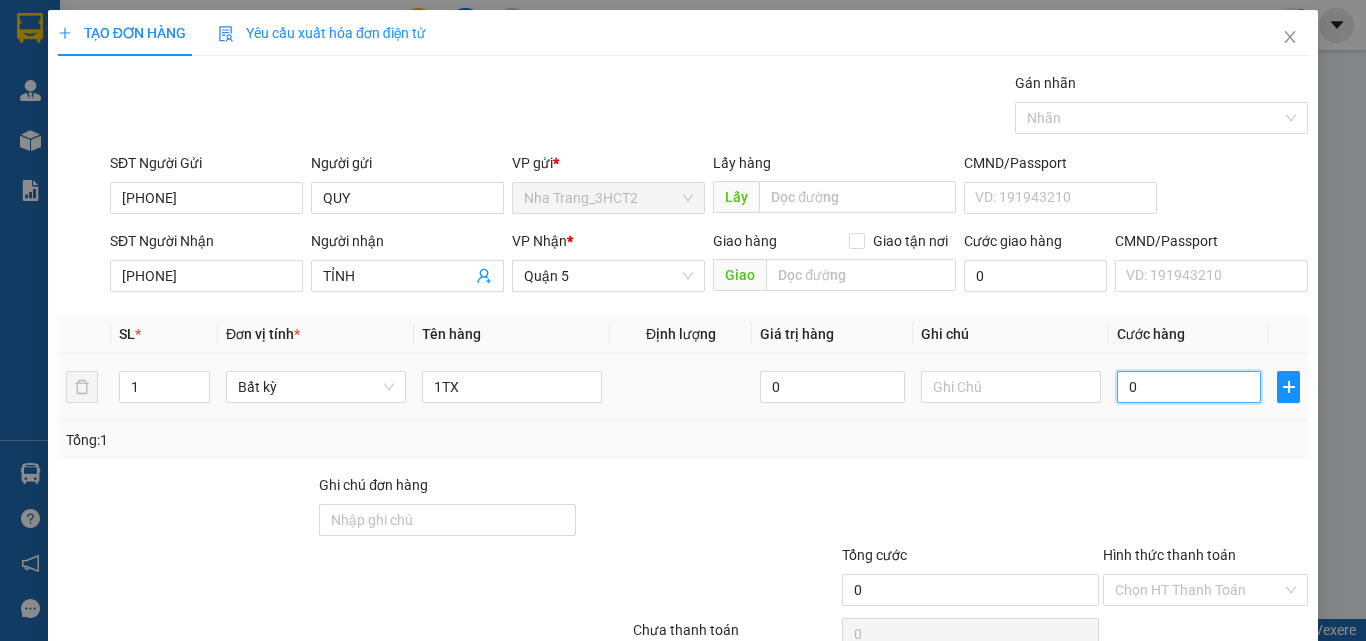 type on "1" 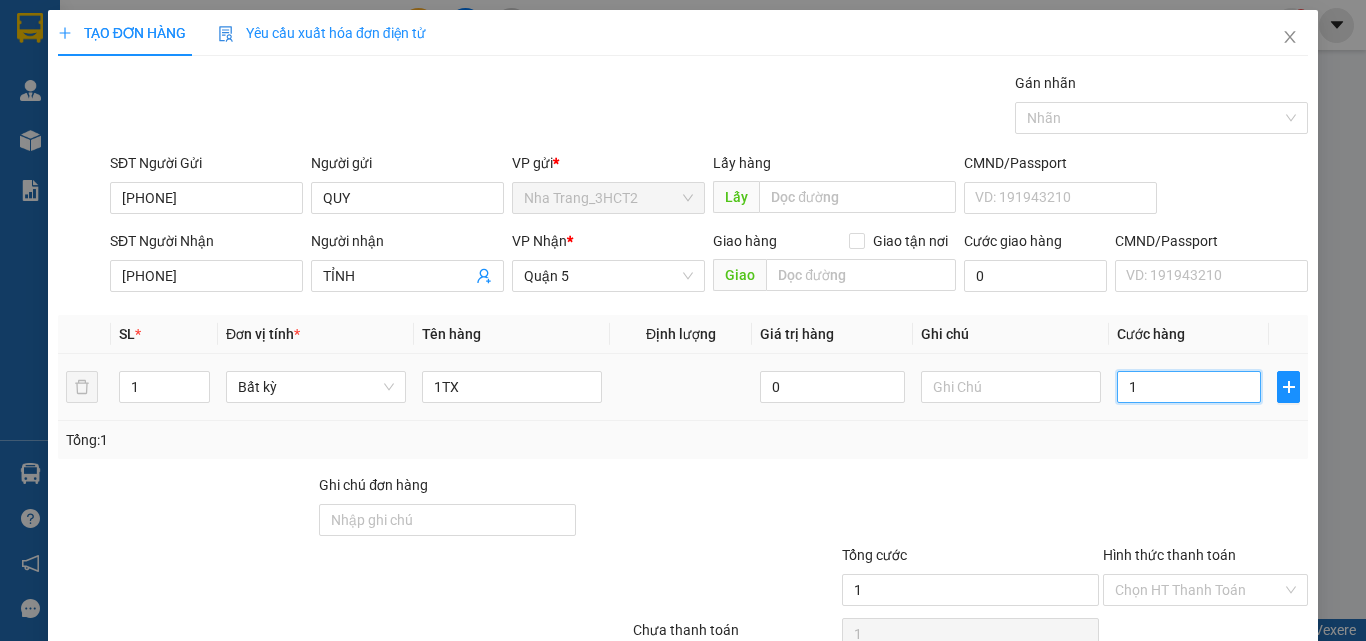 type on "10" 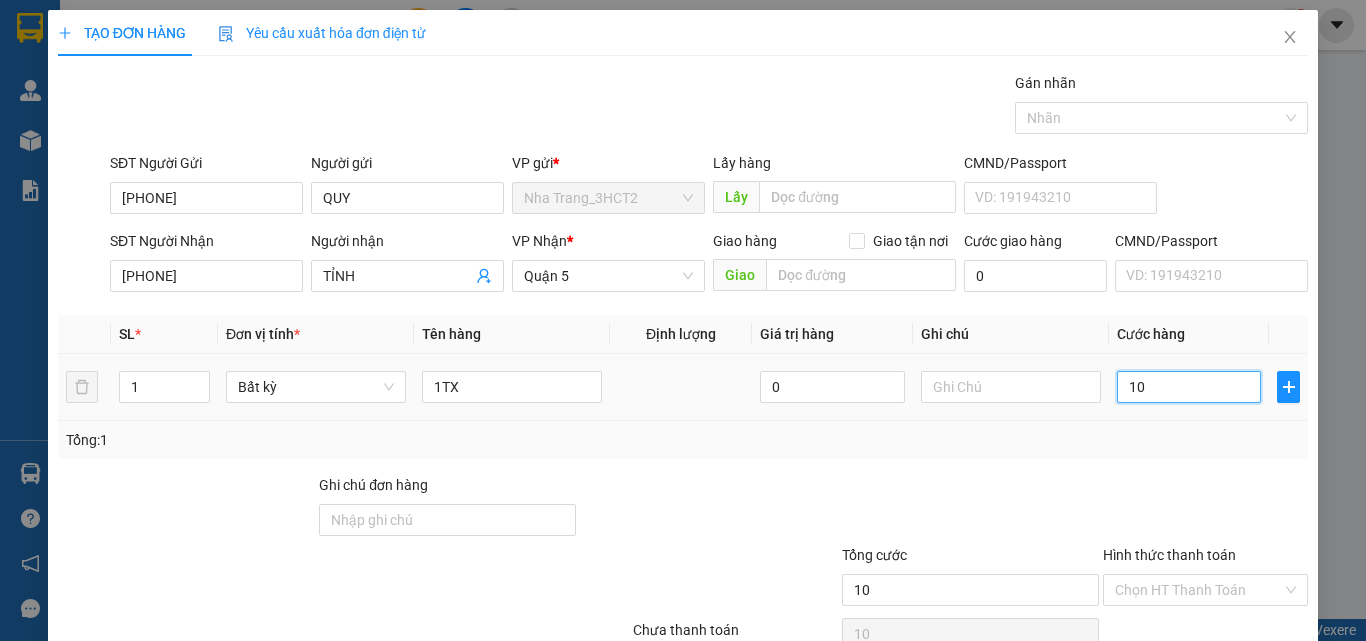 type on "100" 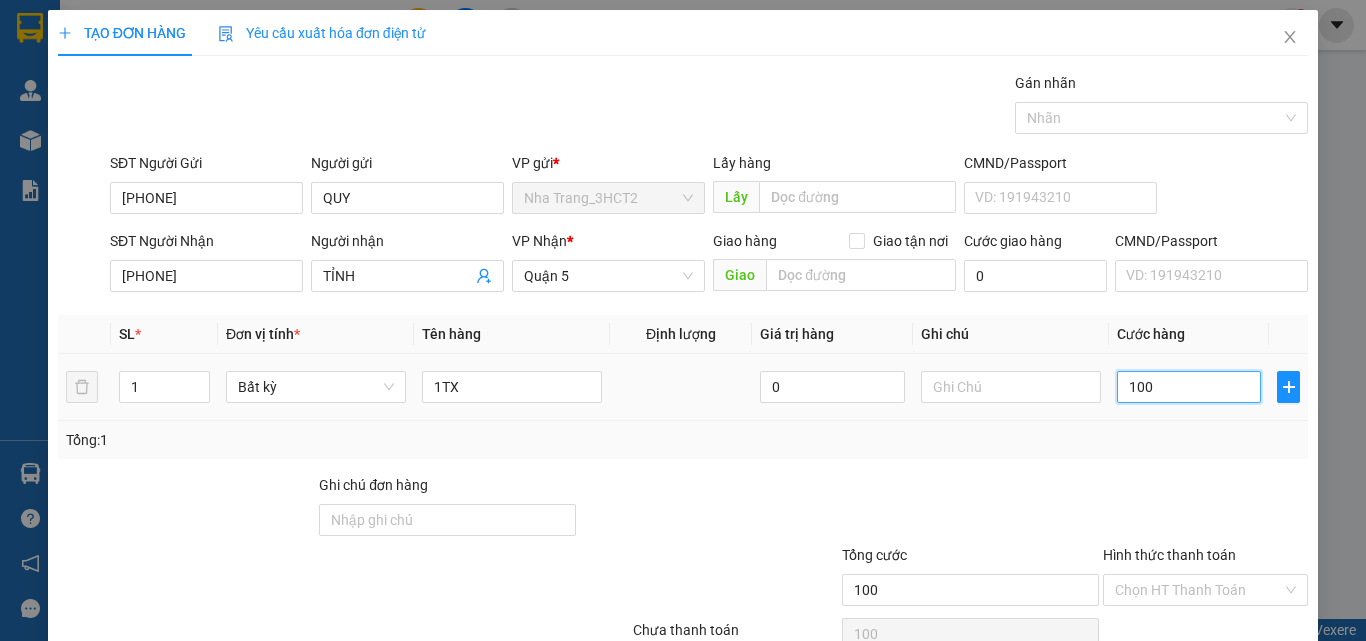 type on "1.000" 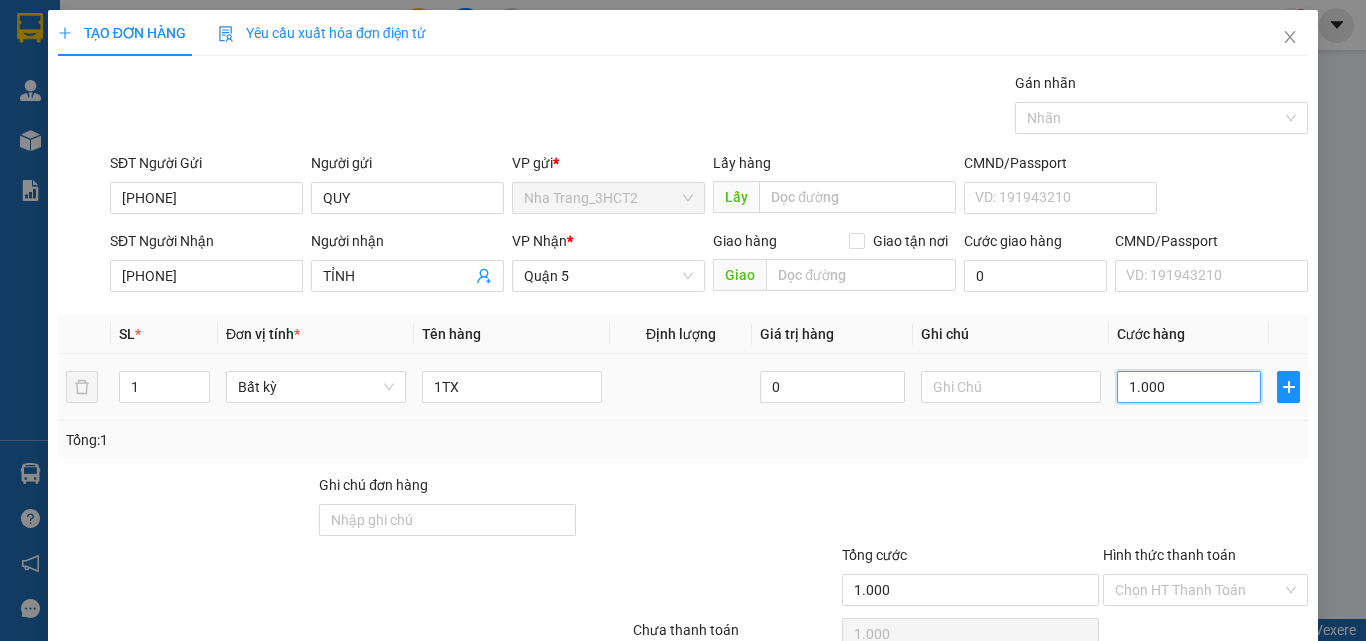 type on "10.000" 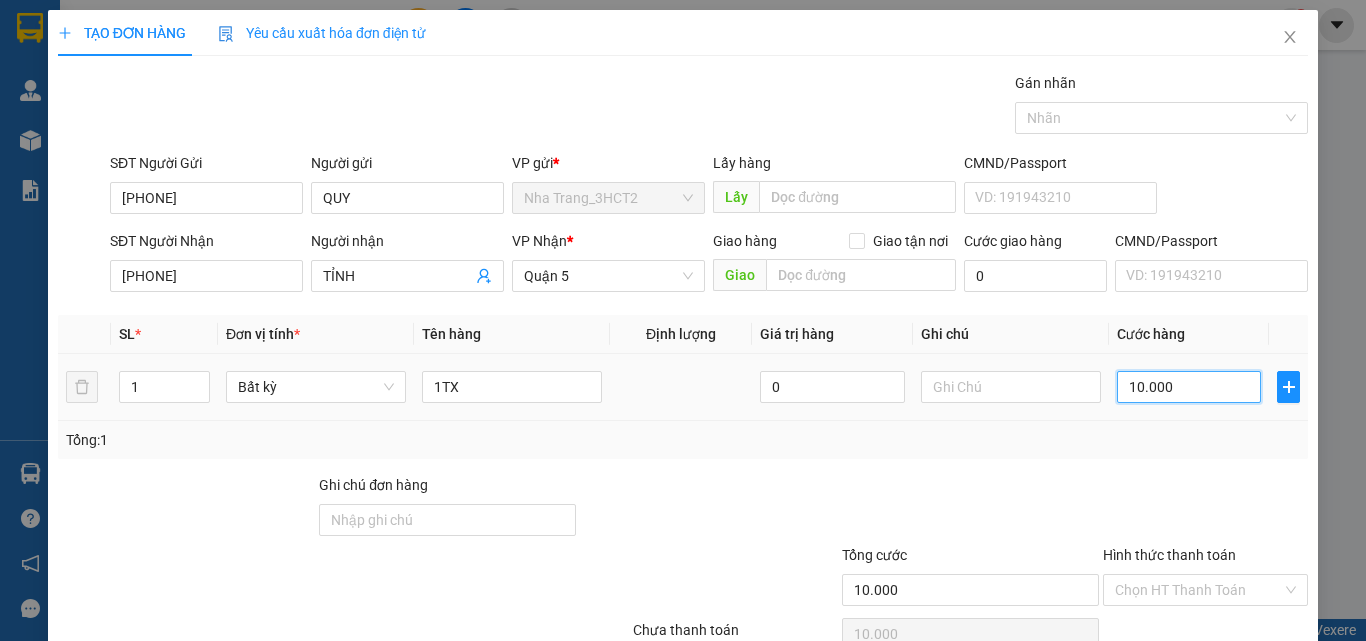 type on "100.000" 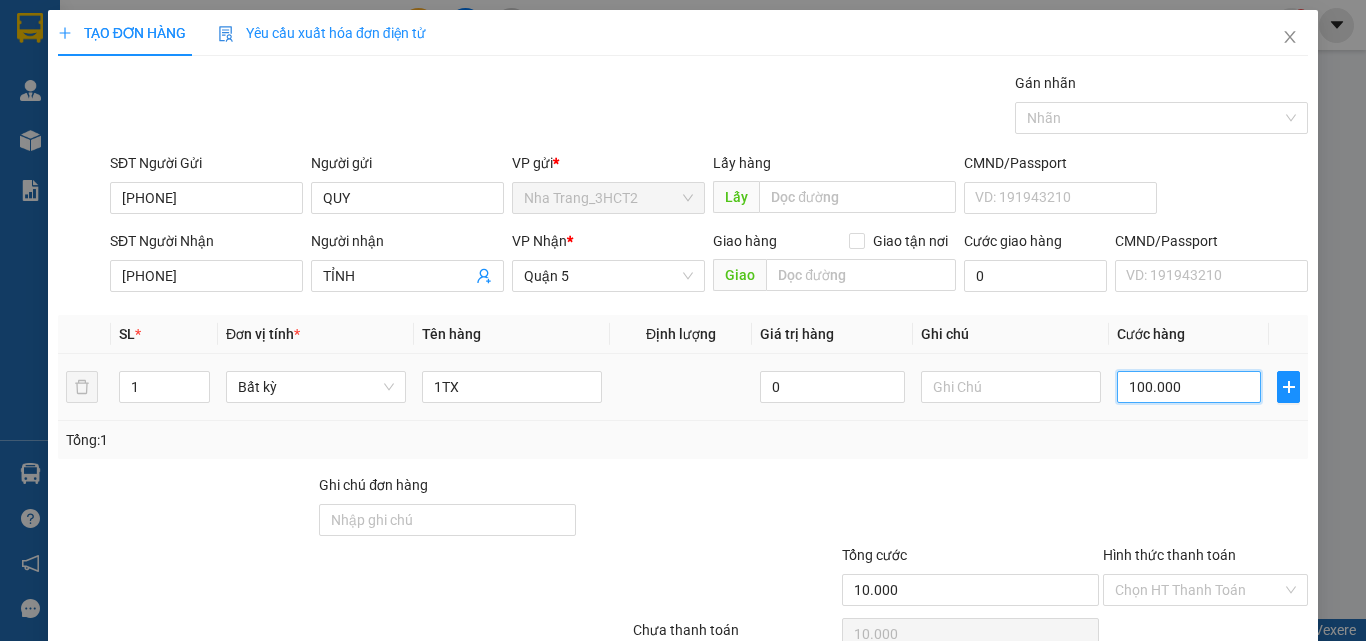 type on "100.000" 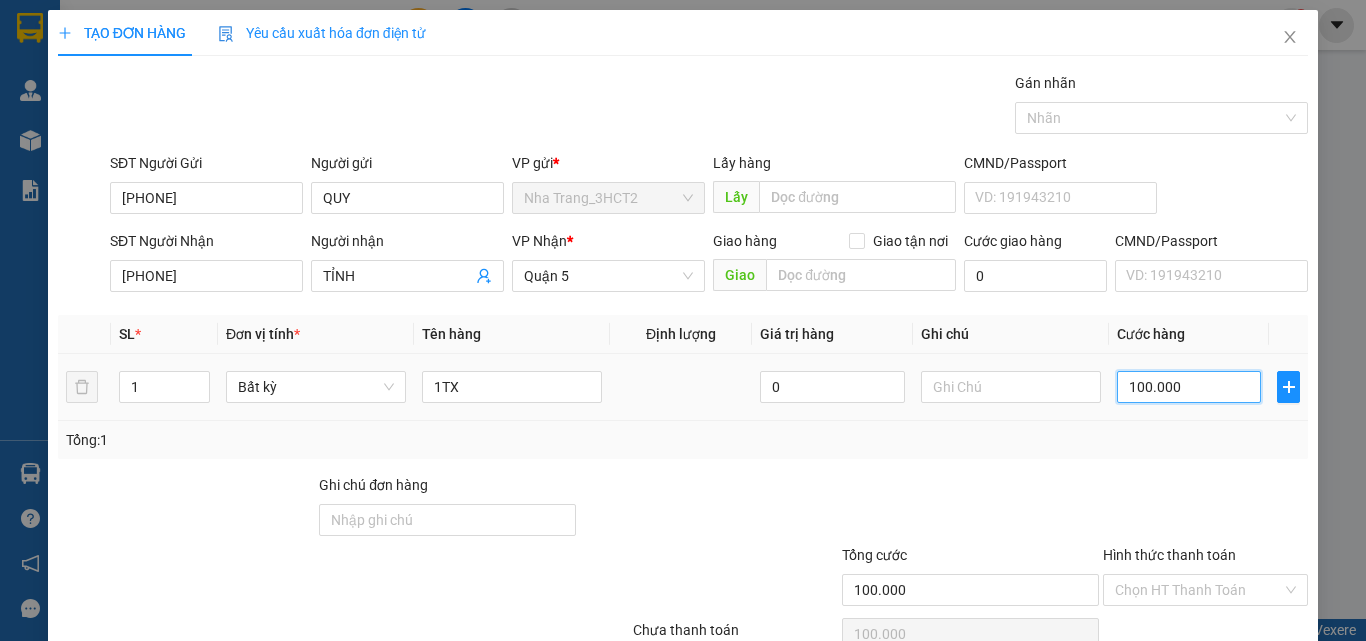 scroll, scrollTop: 99, scrollLeft: 0, axis: vertical 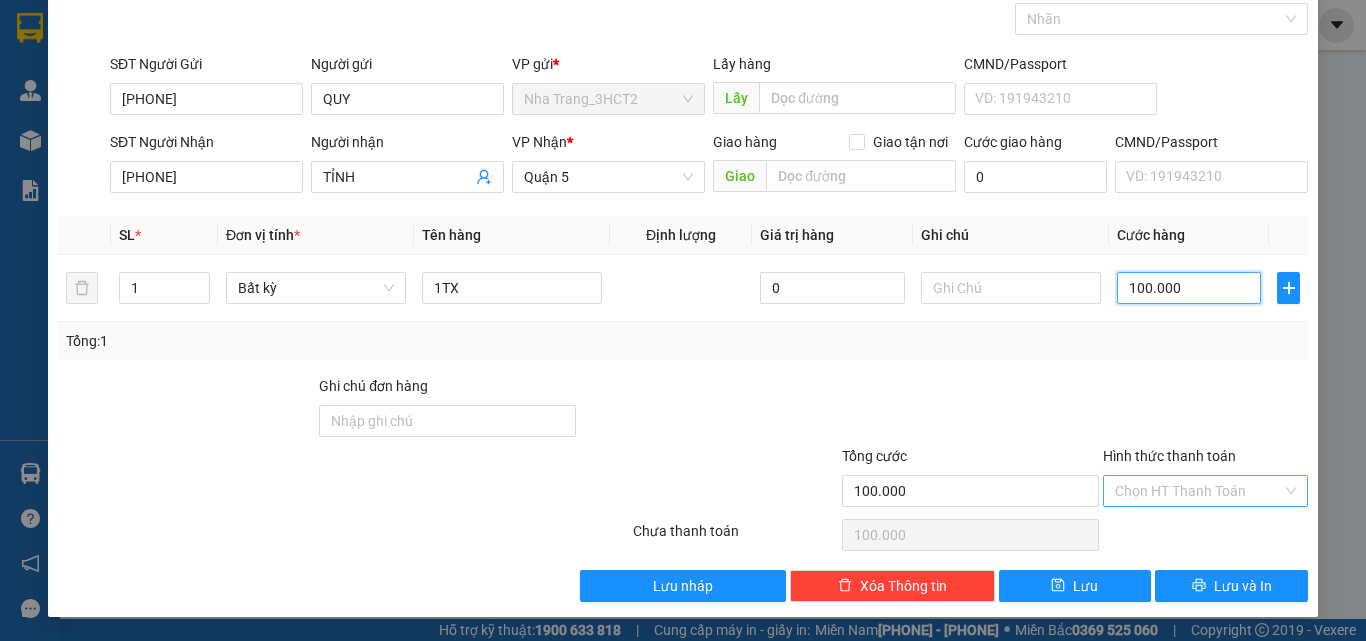 type on "100.000" 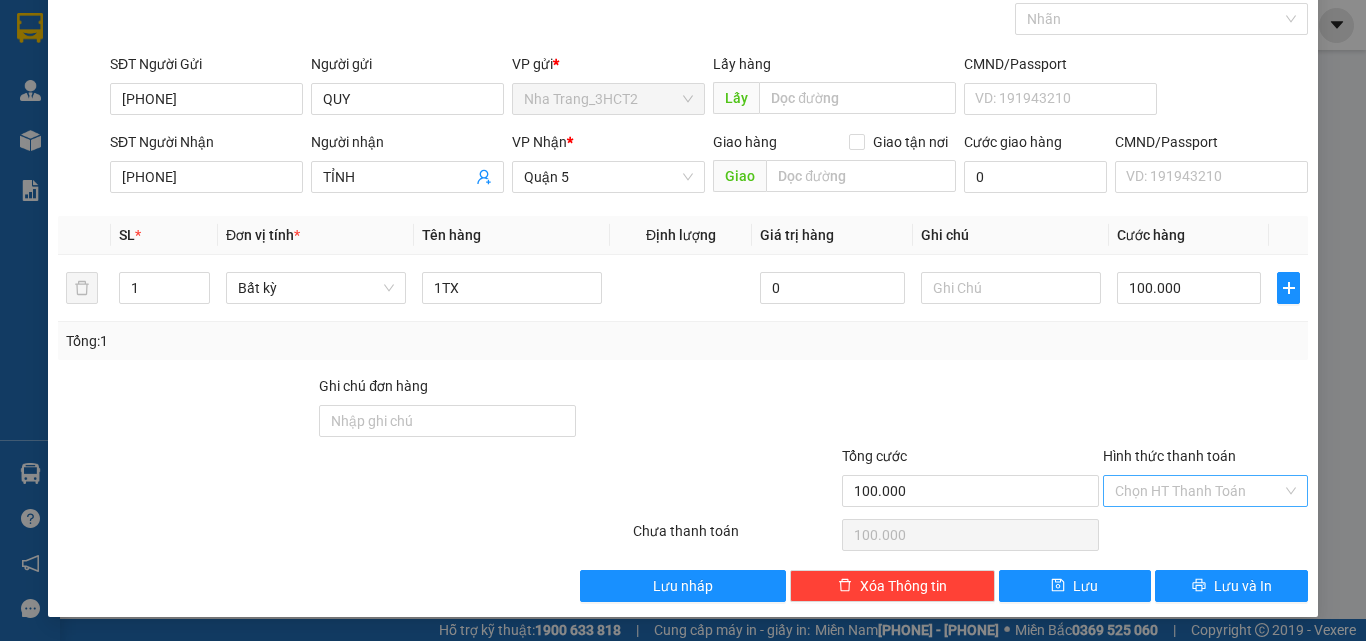click on "Hình thức thanh toán" at bounding box center [1198, 491] 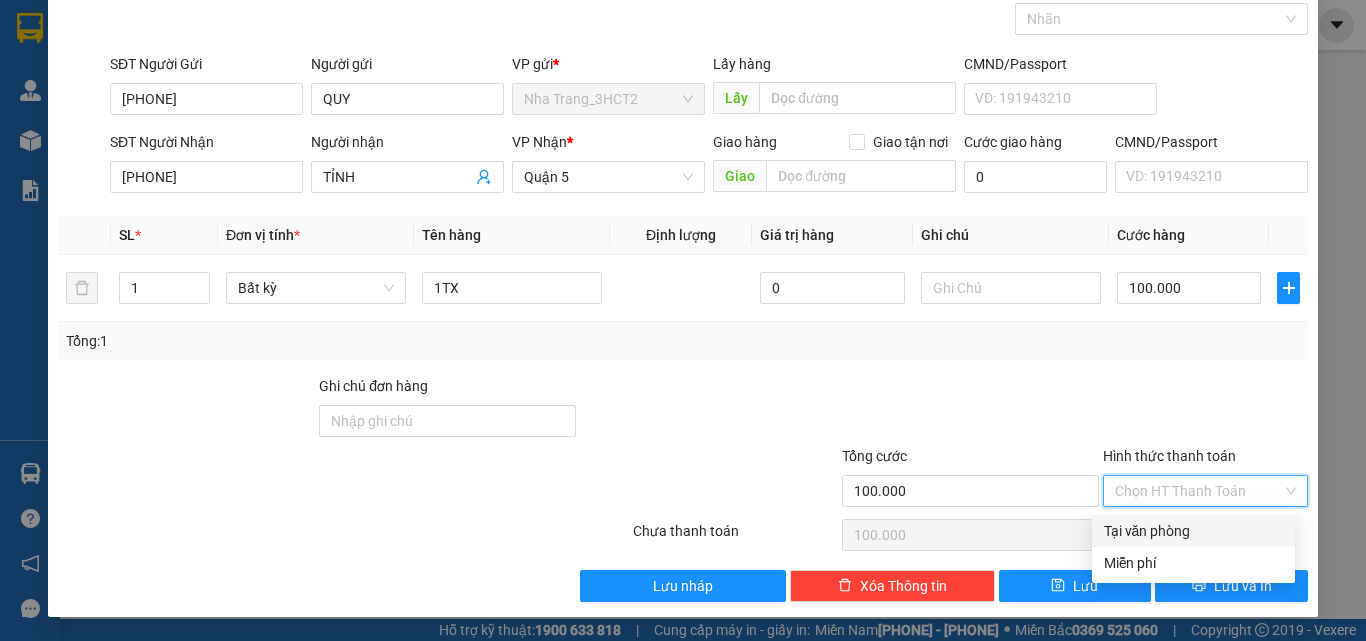 click on "Tại văn phòng" at bounding box center [1193, 531] 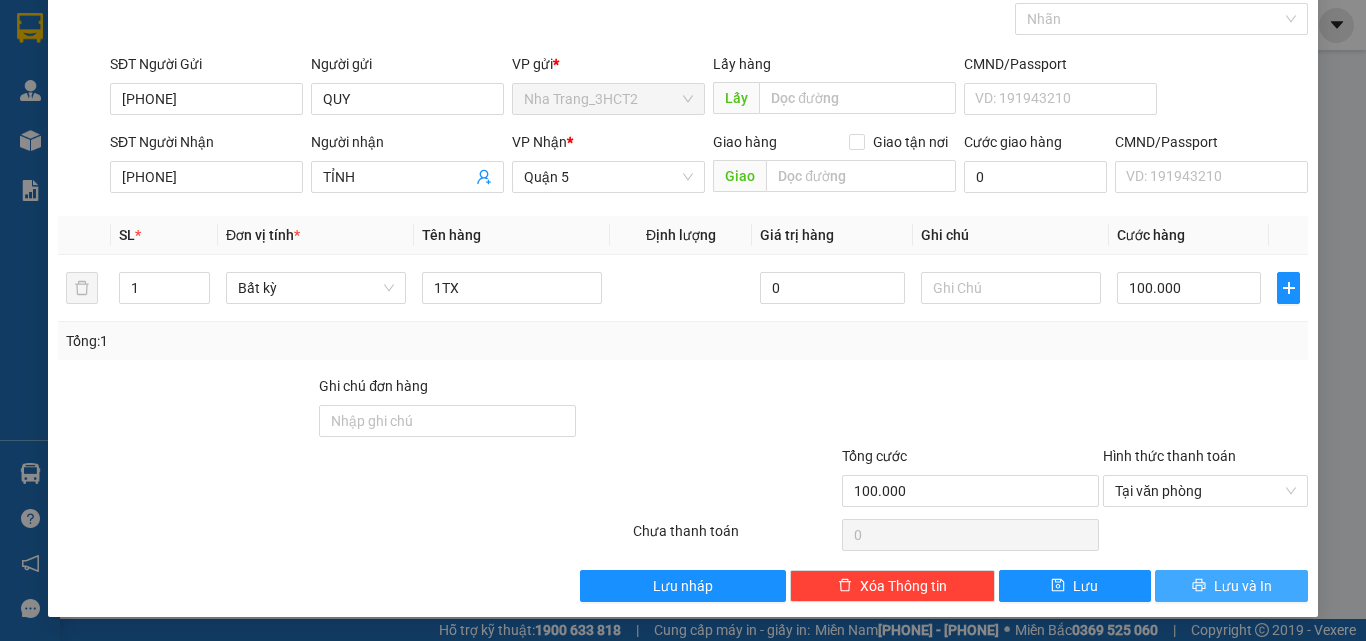 click on "Lưu và In" at bounding box center [1231, 586] 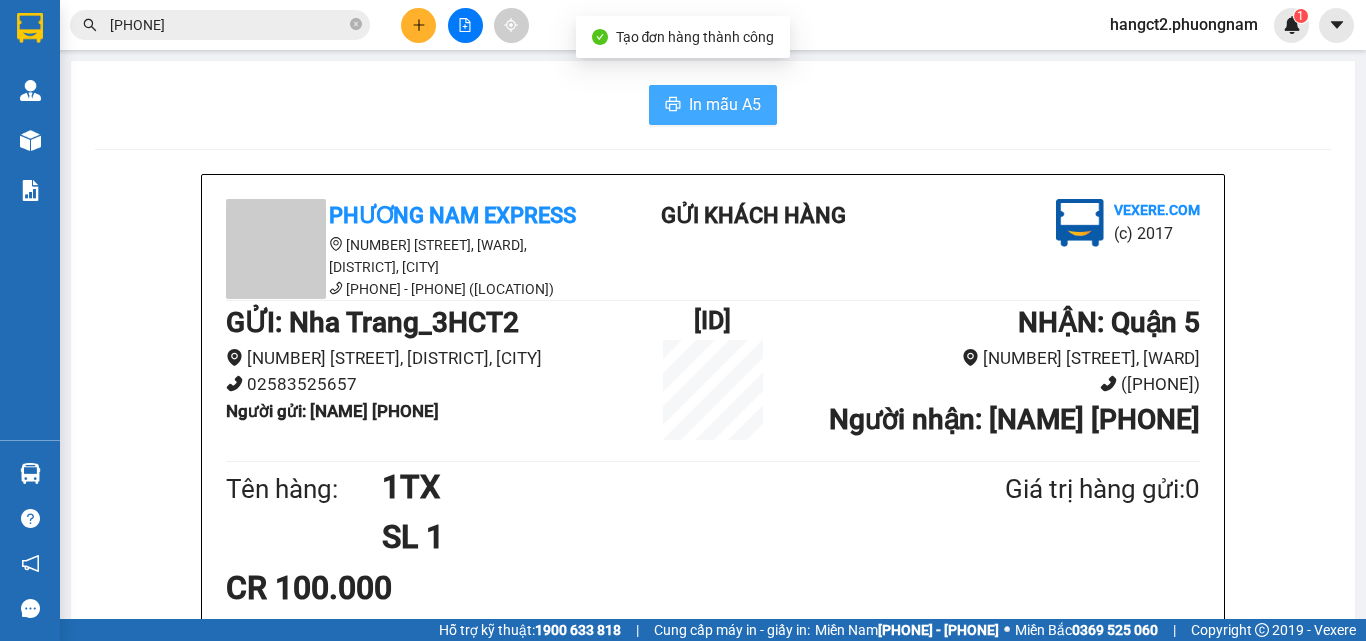 click on "In mẫu A5" at bounding box center [713, 105] 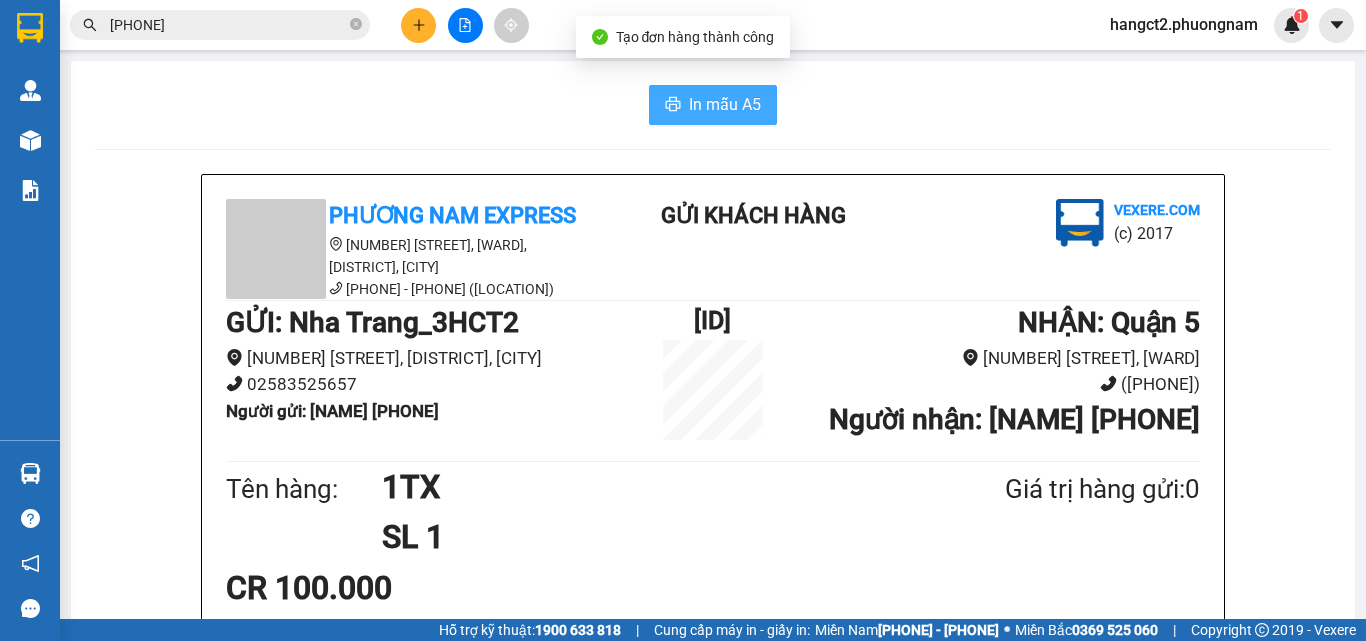 scroll, scrollTop: 0, scrollLeft: 0, axis: both 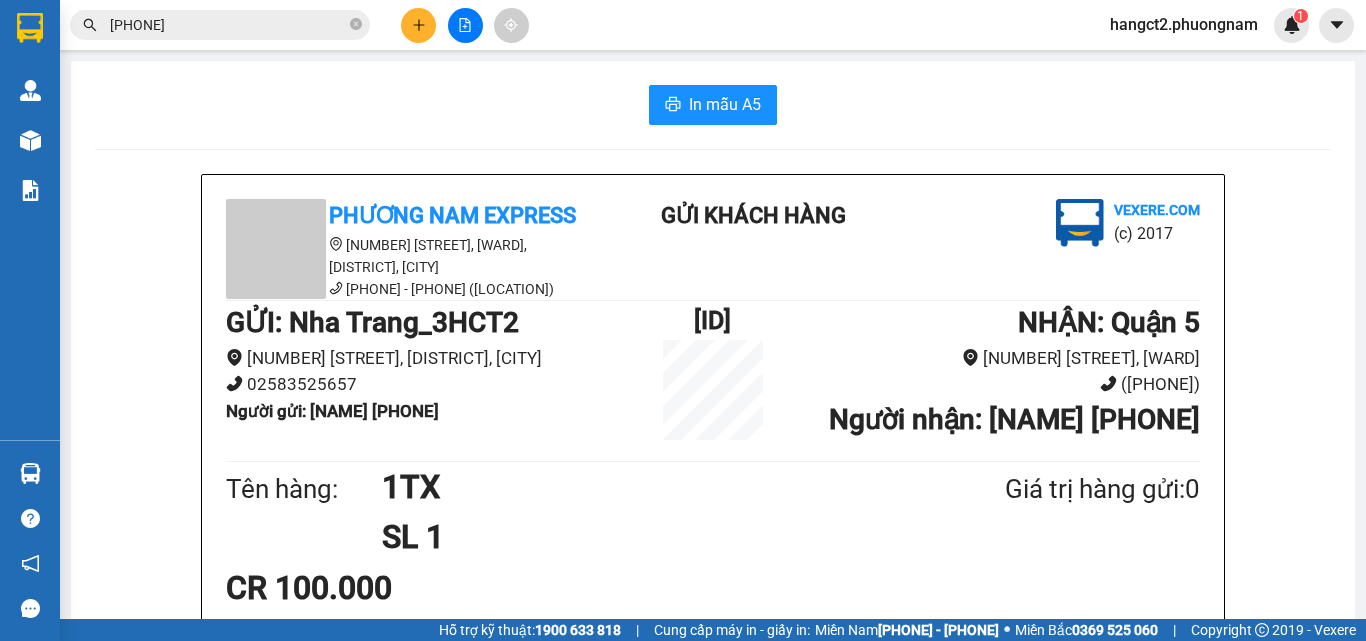 click at bounding box center [418, 25] 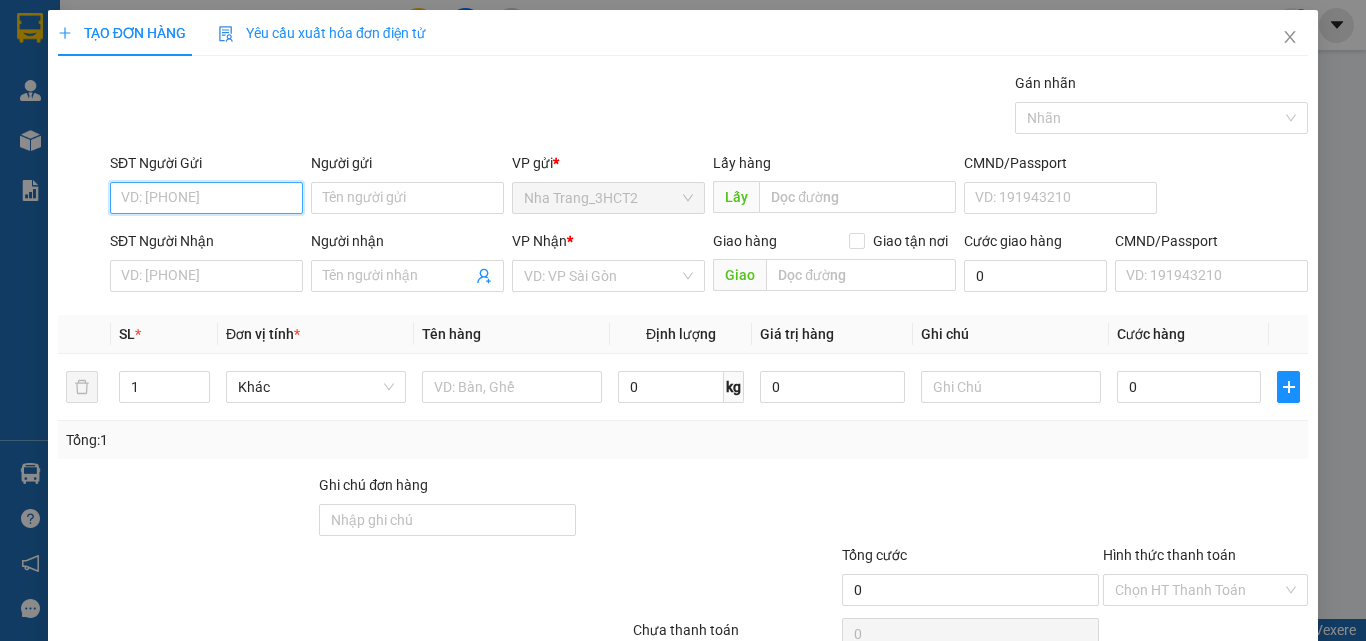 click on "SĐT Người Gửi" at bounding box center [206, 198] 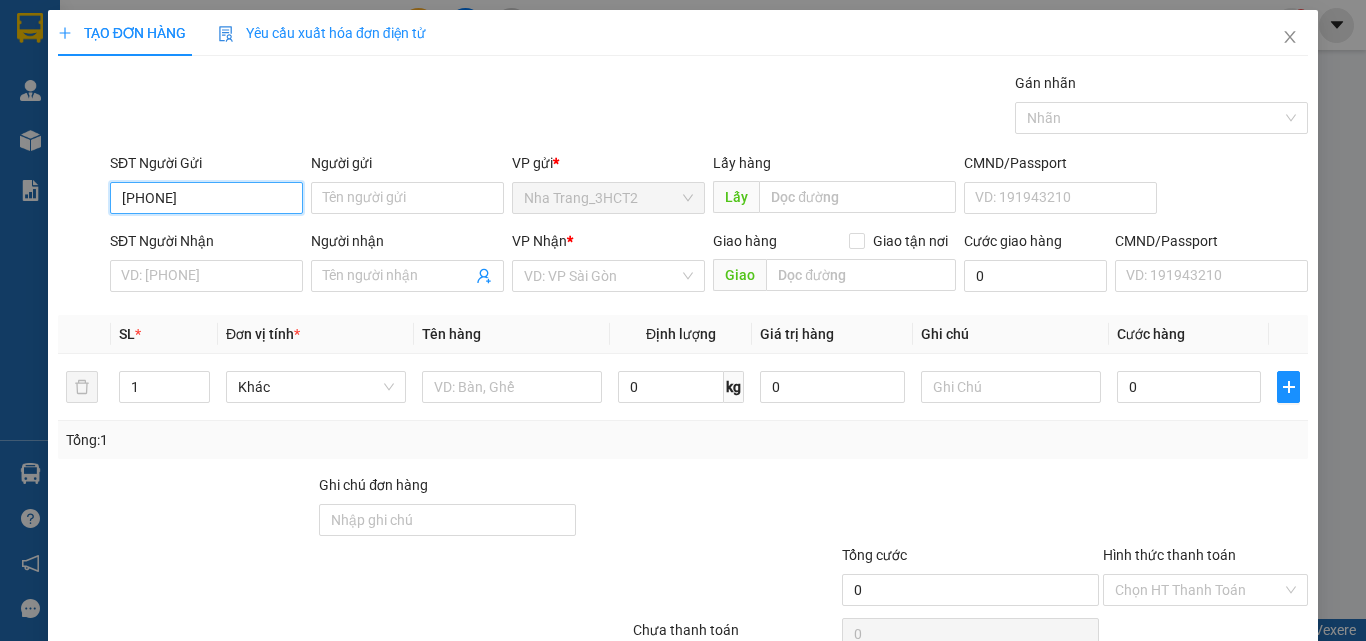 drag, startPoint x: 208, startPoint y: 202, endPoint x: 30, endPoint y: 214, distance: 178.40404 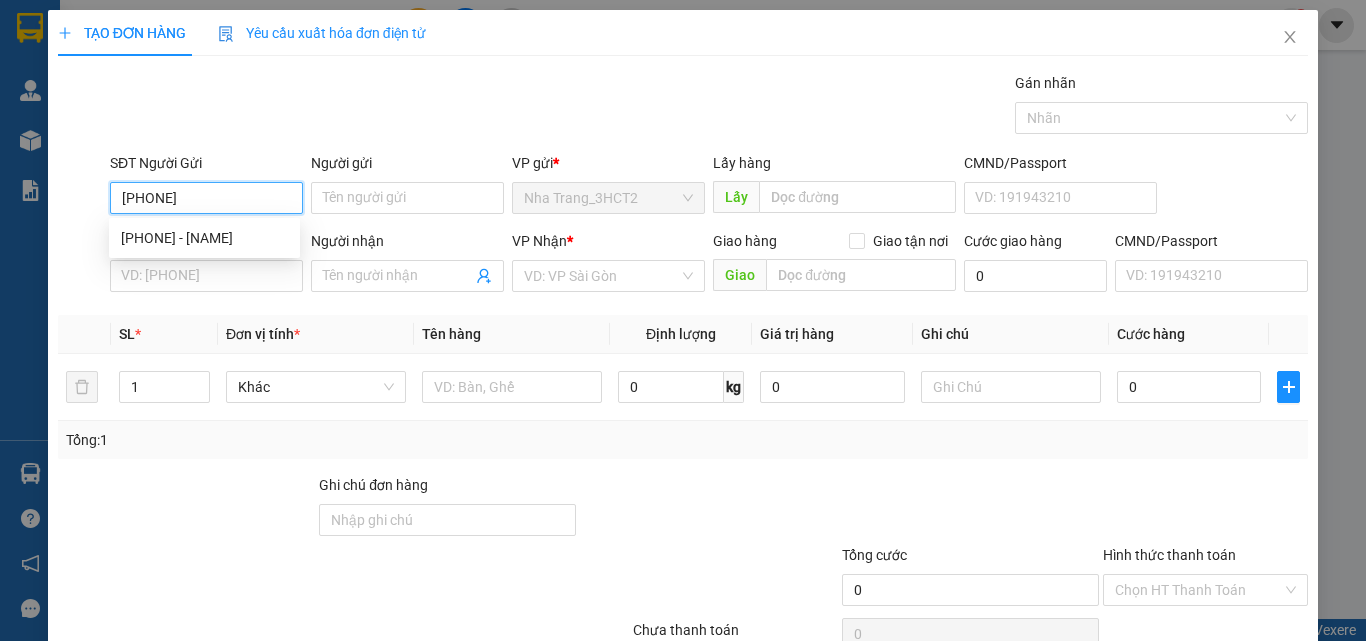 type on "[PHONE]" 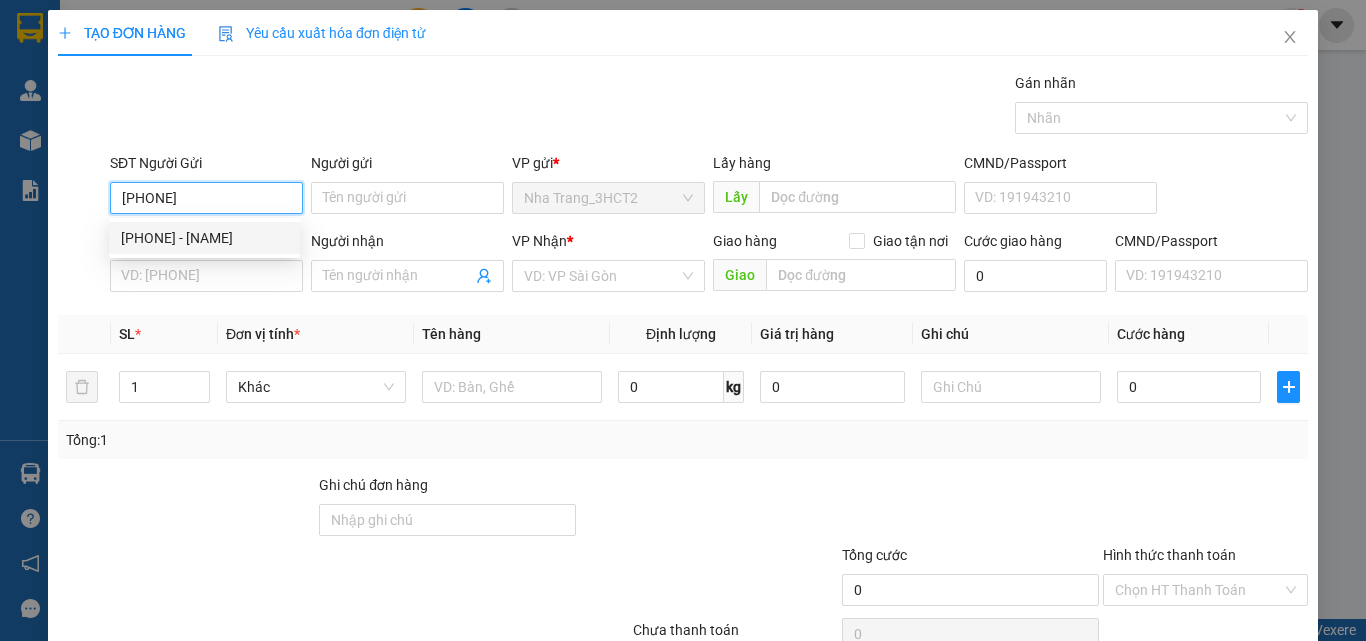 click on "[PHONE] - [NAME]" at bounding box center (204, 238) 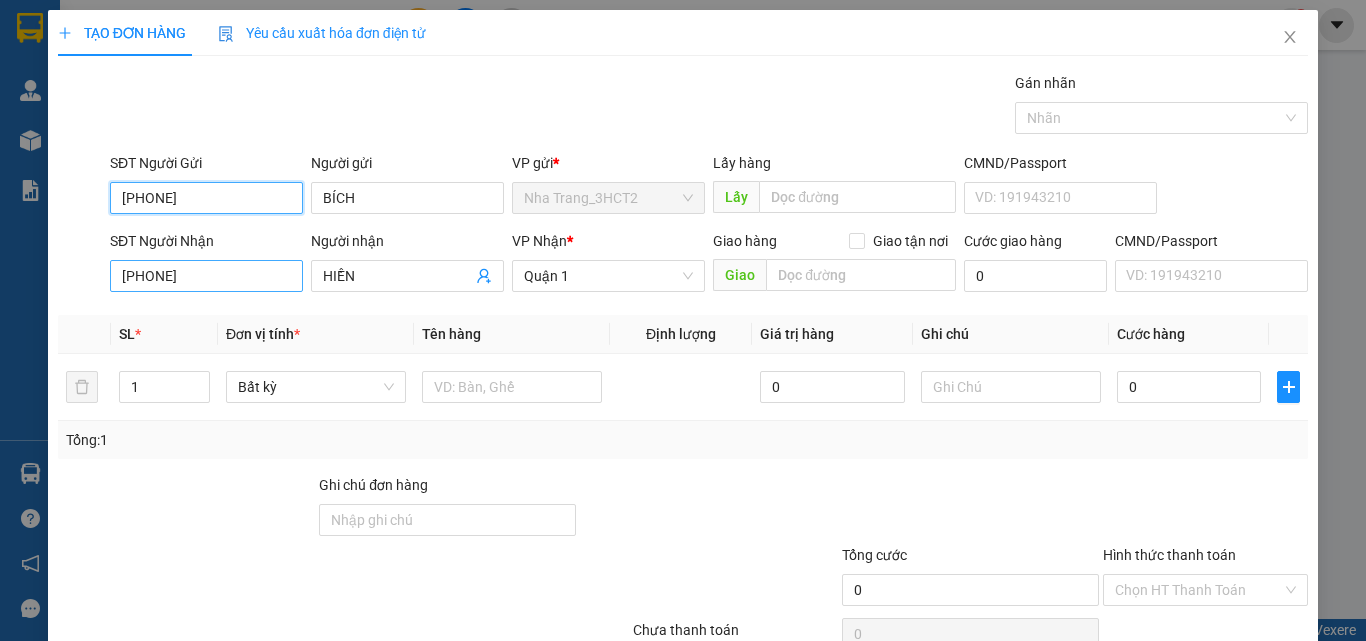 type on "[PHONE]" 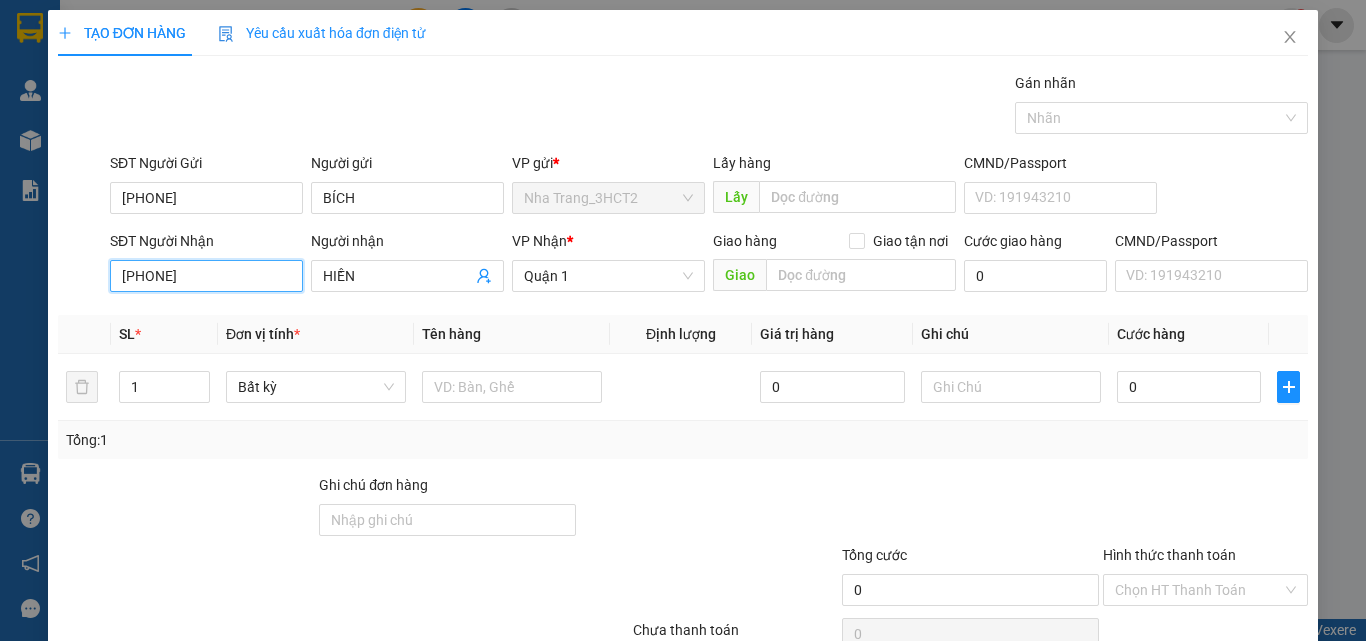 click on "[PHONE]" at bounding box center (206, 276) 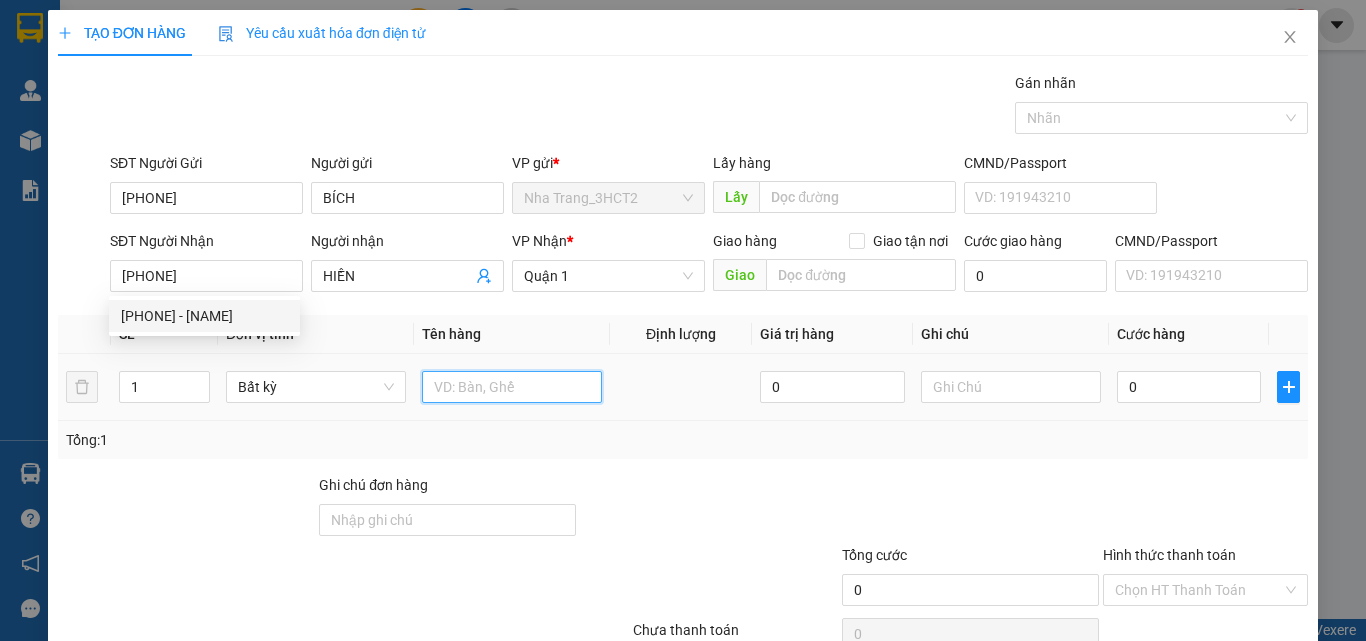 click at bounding box center (512, 387) 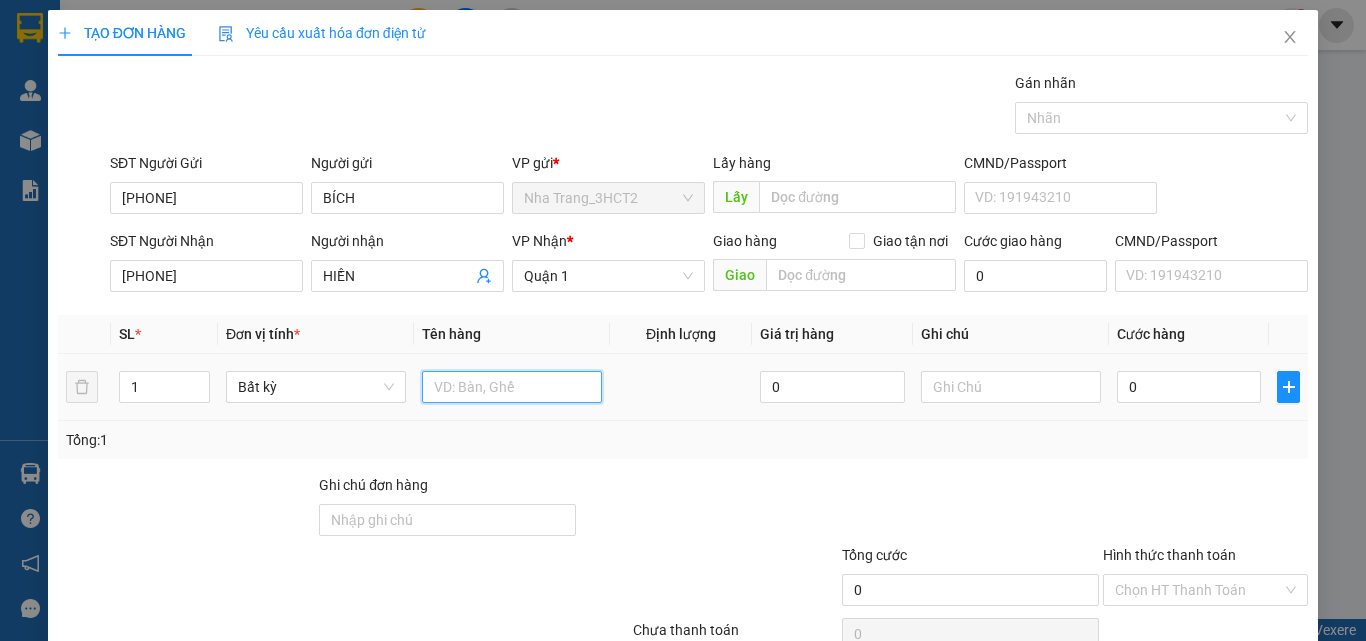 click at bounding box center [512, 387] 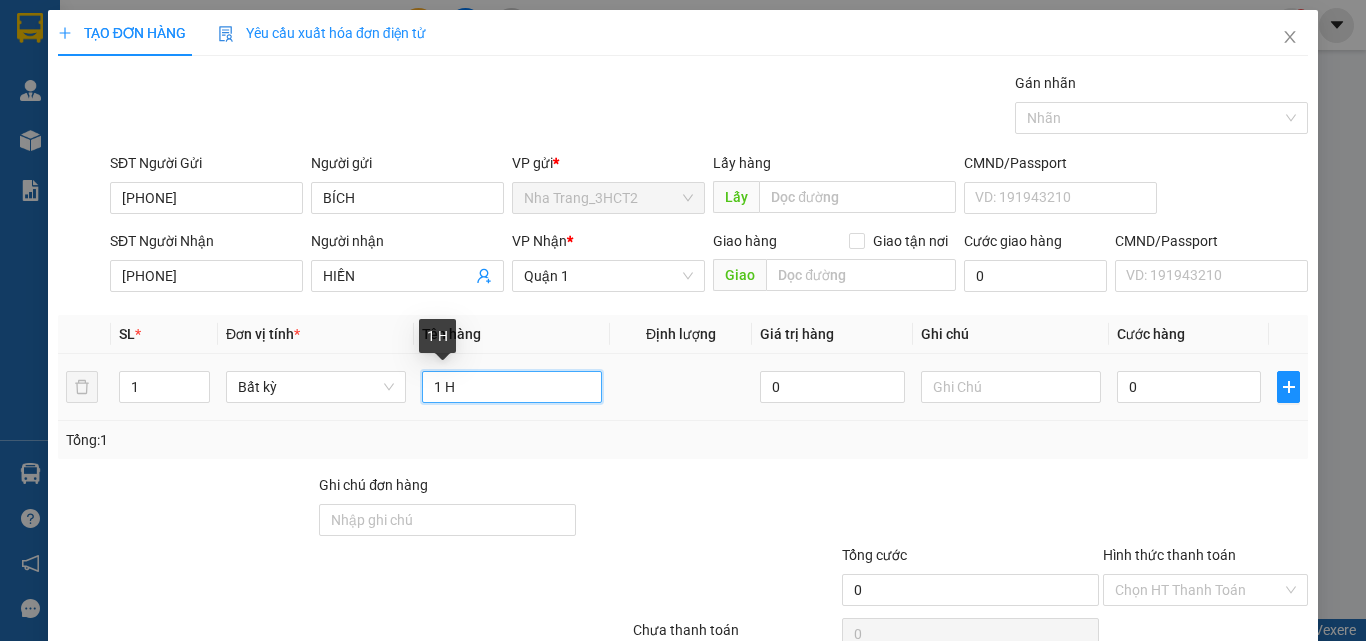click on "1 H" at bounding box center (512, 387) 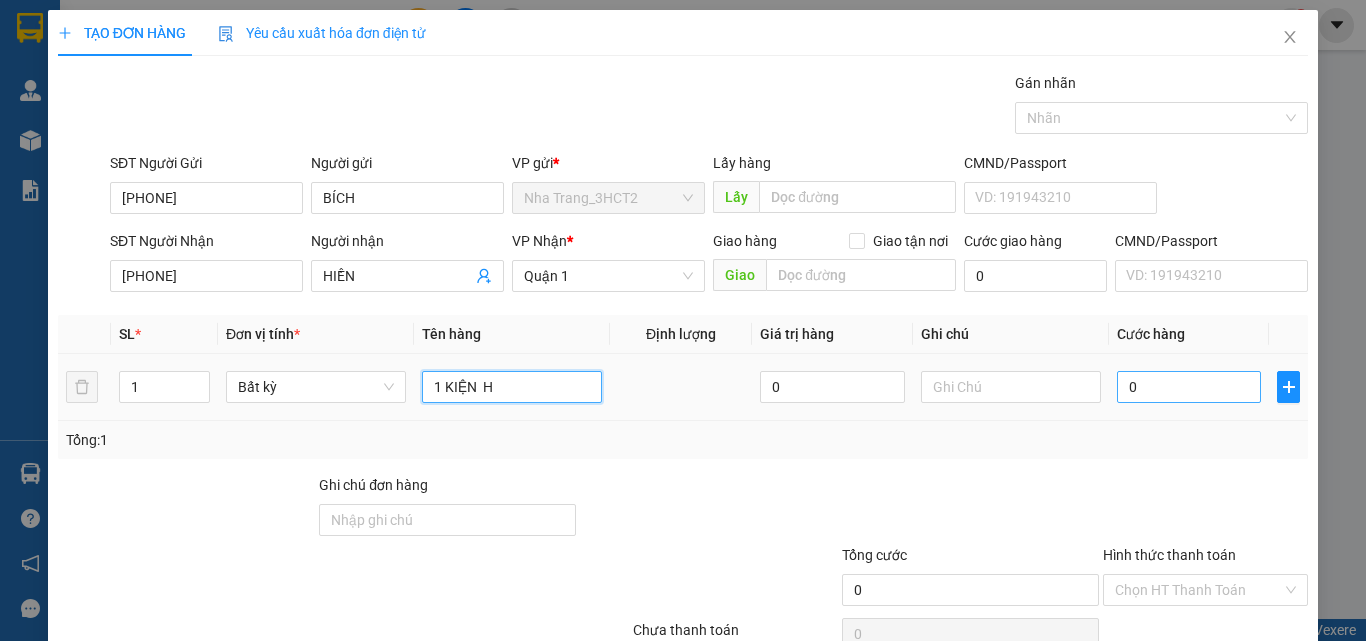 type on "1 KIỆN  H" 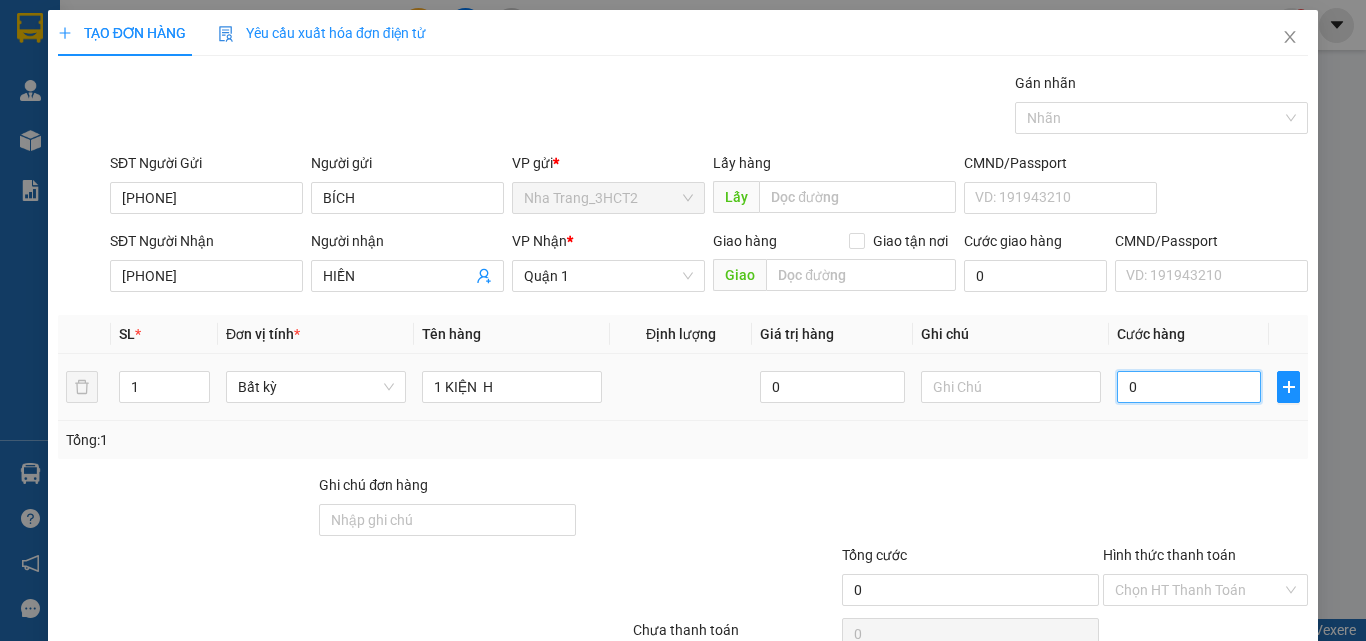 click on "0" at bounding box center (1189, 387) 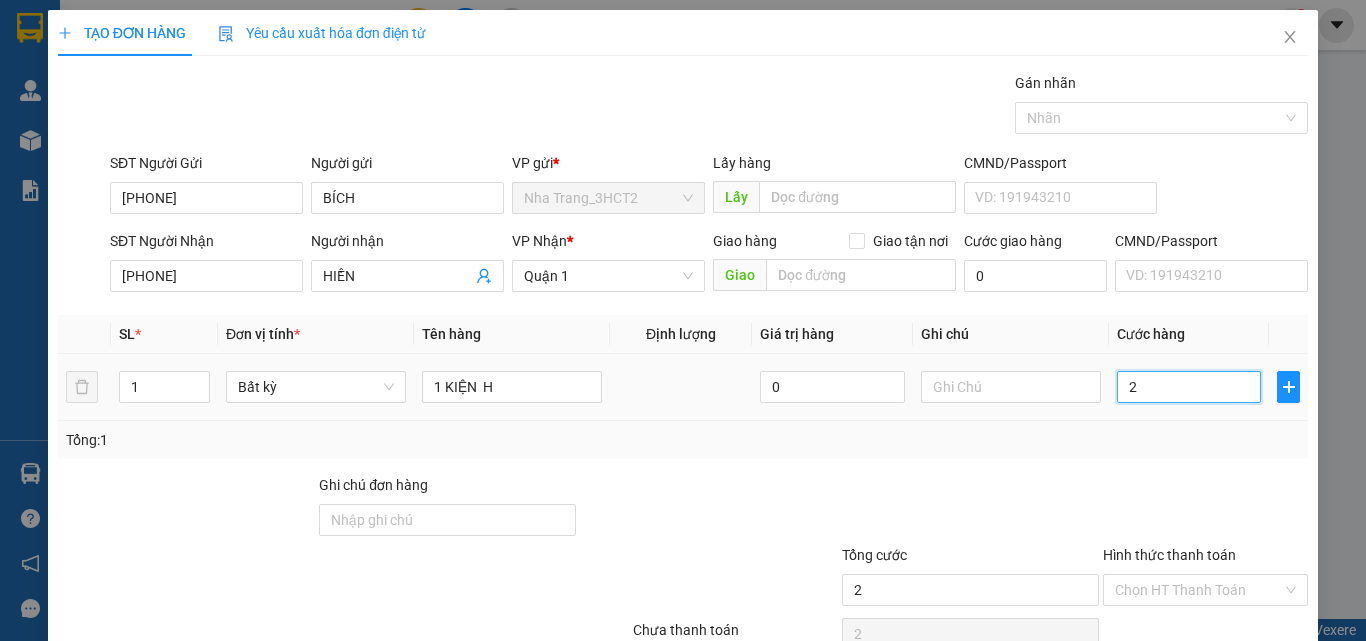 type on "20" 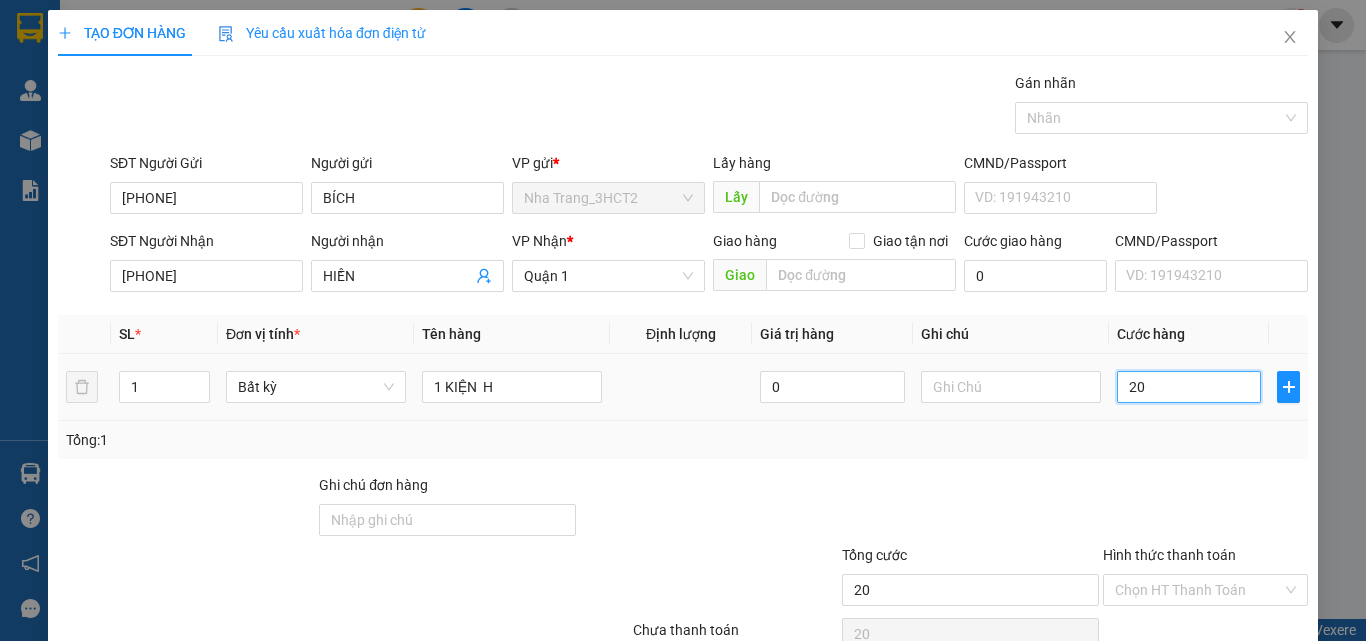 type on "200" 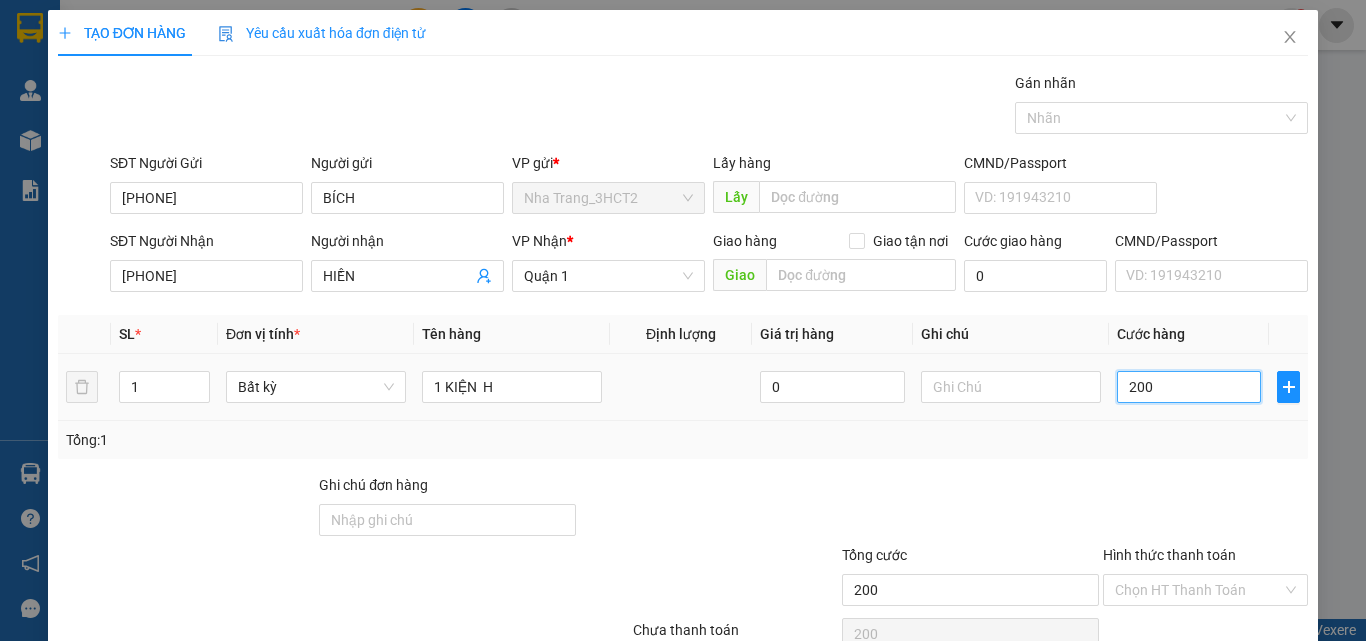 type on "2.000" 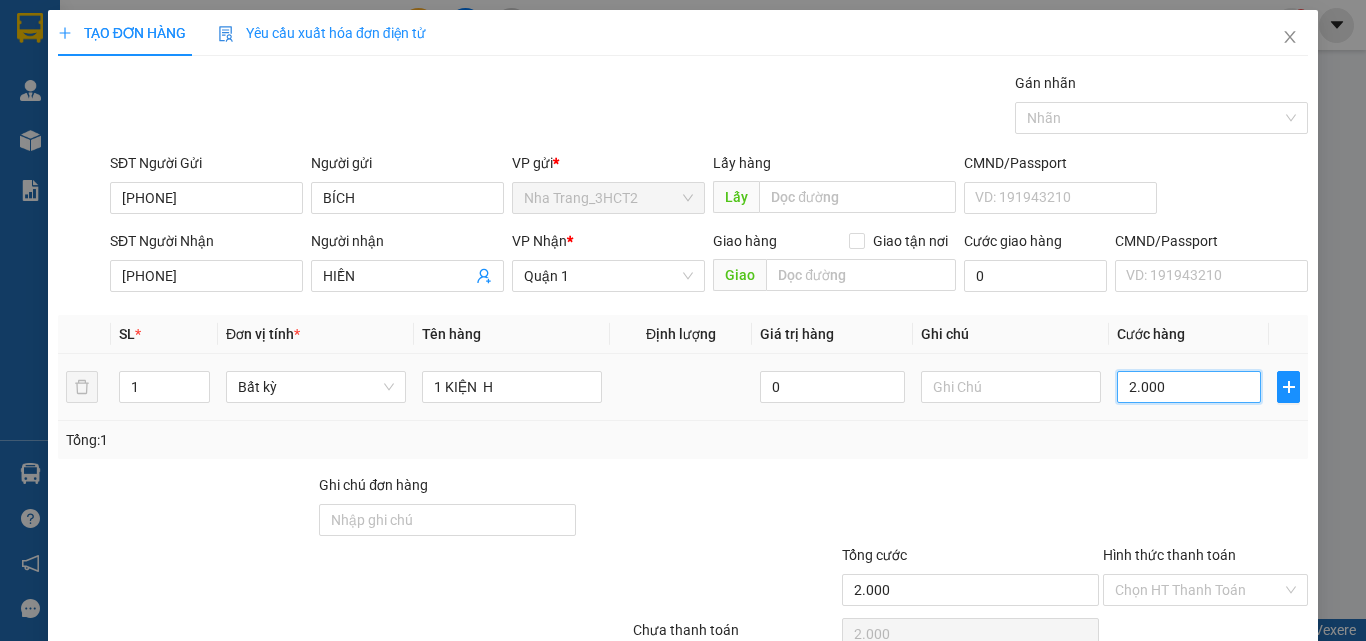 type on "20.000" 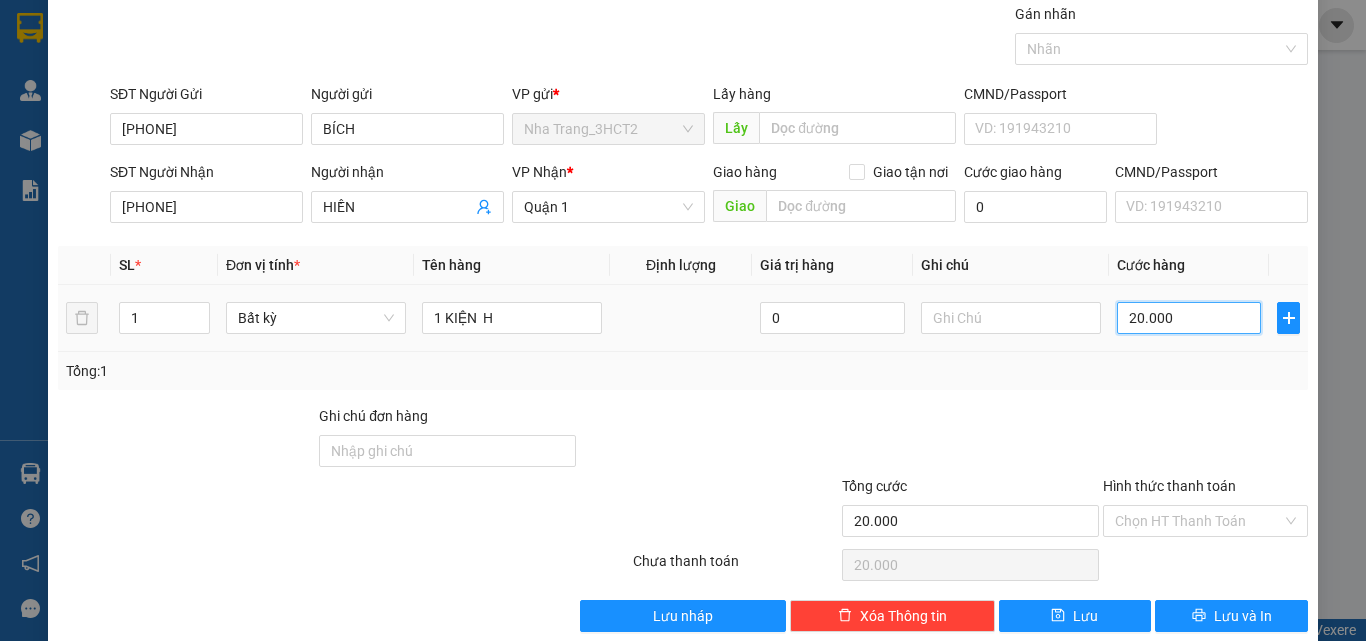 scroll, scrollTop: 99, scrollLeft: 0, axis: vertical 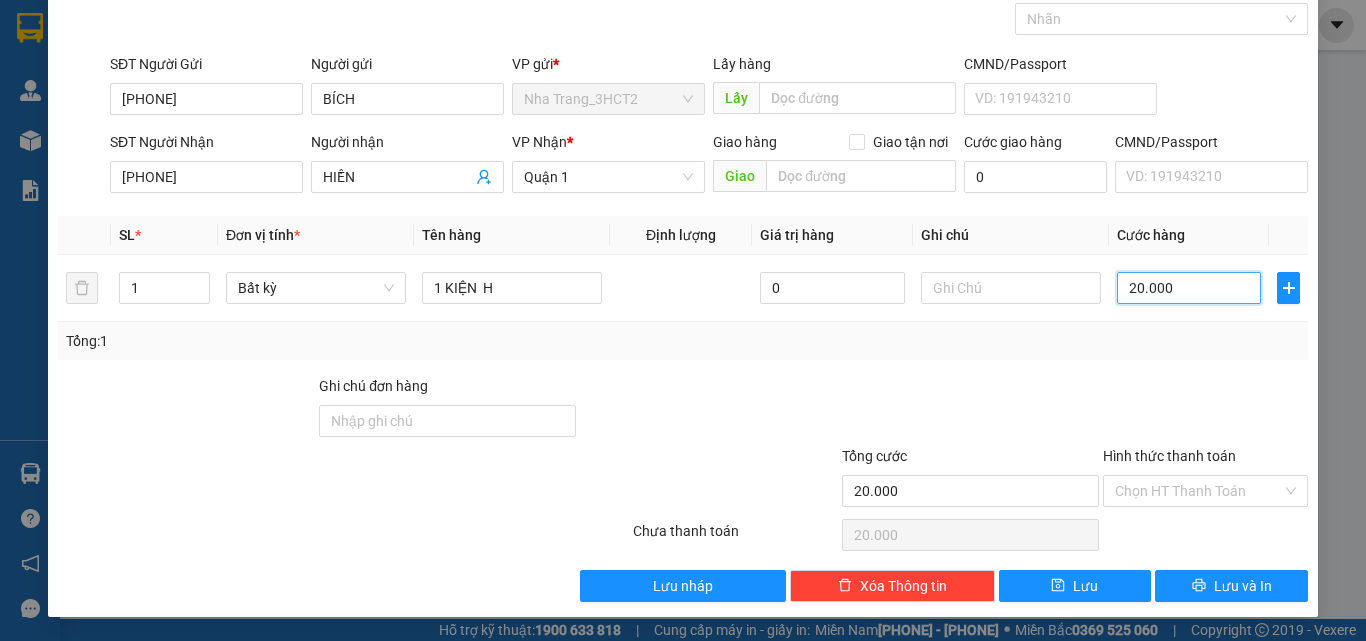 type on "20.000" 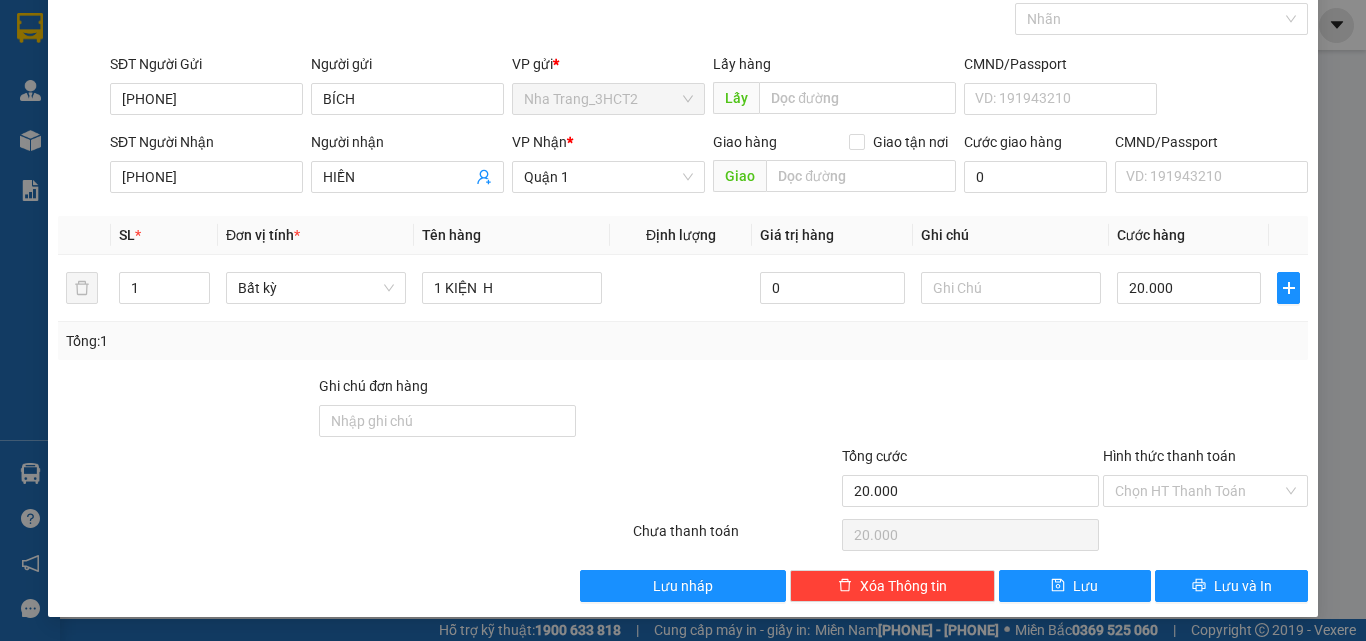 click on "TẠO ĐƠN HÀNG Yêu cầu xuất hóa đơn điện tử Transit Pickup Surcharge Ids Transit Deliver Surcharge Ids Transit Deliver Surcharge Transit Deliver Surcharge Gói vận chuyển  * Tiêu chuẩn Gán nhãn   Nhãn SĐT Người Gửi [PHONE] Người gửi BÍCH VP gửi  * Nha Trang_3HCT2 Lấy hàng Lấy CMND/Passport VD: [ID_NUMBER] SĐT Người Nhận [PHONE] Người nhận HIỀN VP Nhận  *Quận 1 Giao hàng Giao tận nơi Giao Cước giao hàng 0 CMND/Passport VD: [ID_NUMBER] SL  * Đơn vị tính  * Tên hàng  Định lượng Giá trị hàng Ghi chú Cước hàng                   1 Bất kỳ 1 KIỆN  H 0 20.000 Tổng:  1 Ghi chú đơn hàng Tổng cước 20.000 Hình thức thanh toán Chọn HT Thanh Toán Số tiền thu trước 0 Chưa thanh toán 20.000 Chọn HT Thanh Toán Lưu nháp Xóa Thông tin Lưu Lưu và In 1 KIỆN  H" at bounding box center [683, 264] 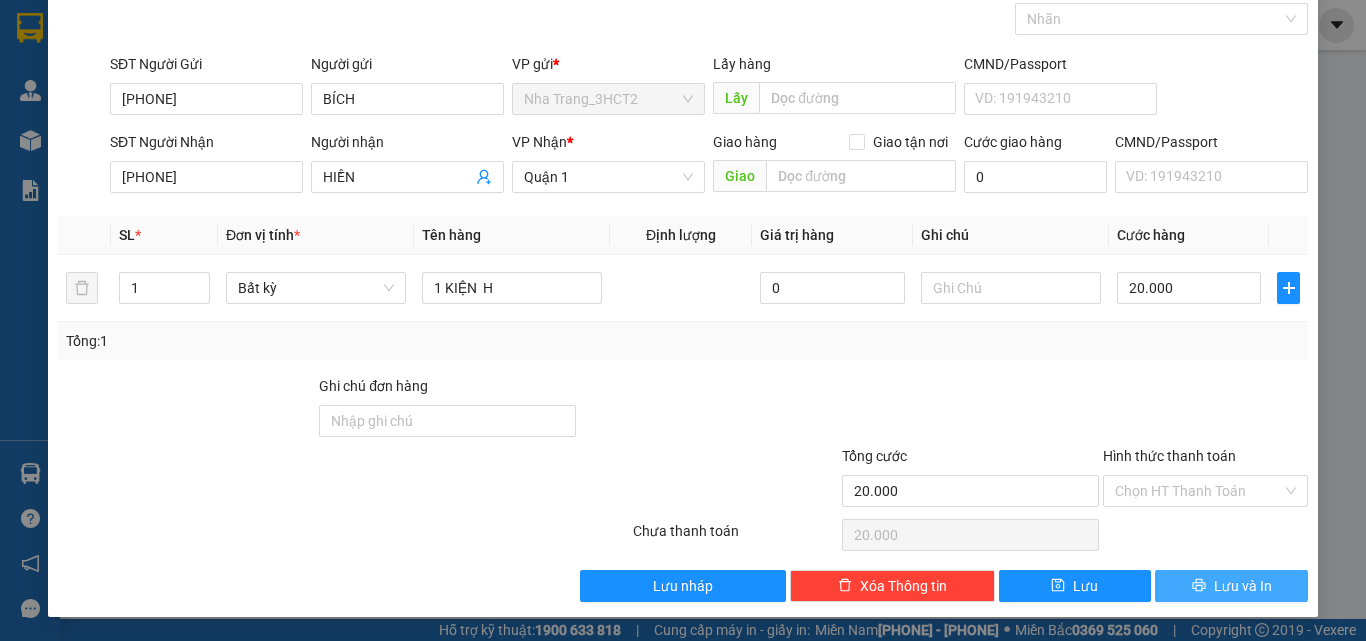 click on "Lưu và In" at bounding box center [1243, 586] 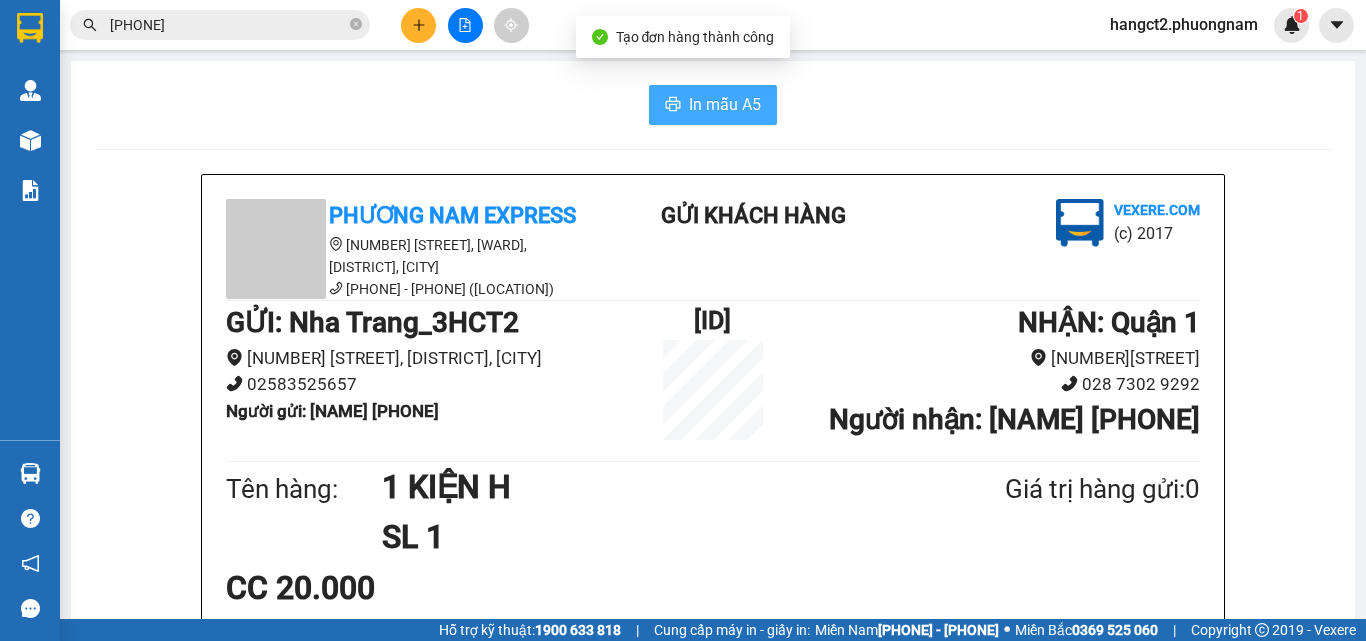 click on "In mẫu A5" at bounding box center (713, 105) 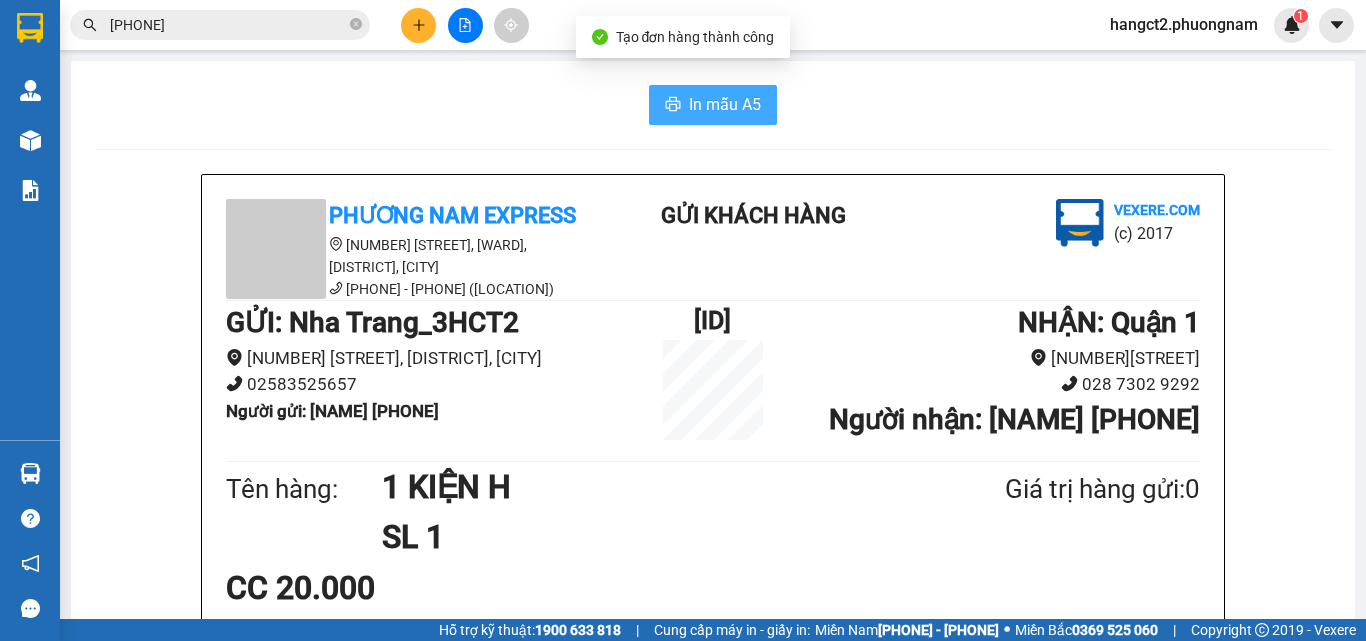 scroll, scrollTop: 0, scrollLeft: 0, axis: both 